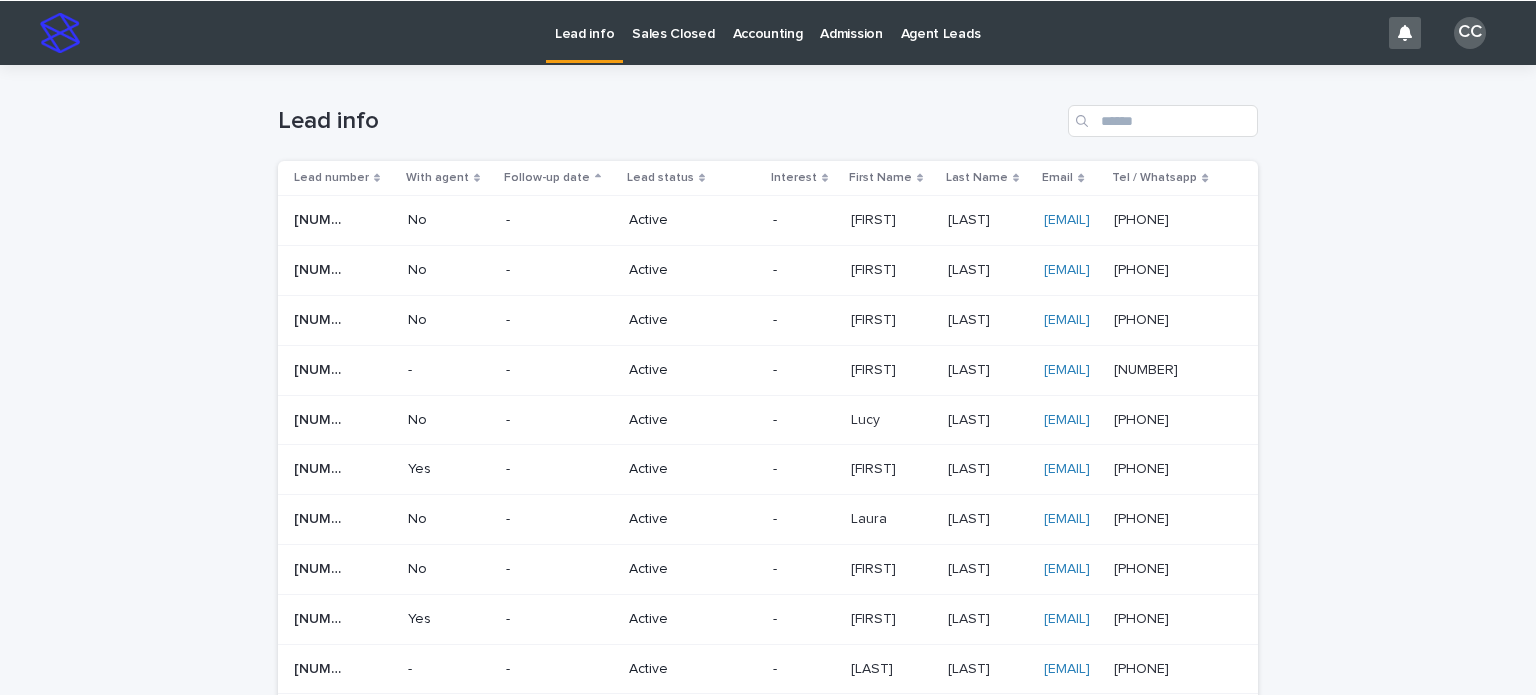 scroll, scrollTop: 0, scrollLeft: 0, axis: both 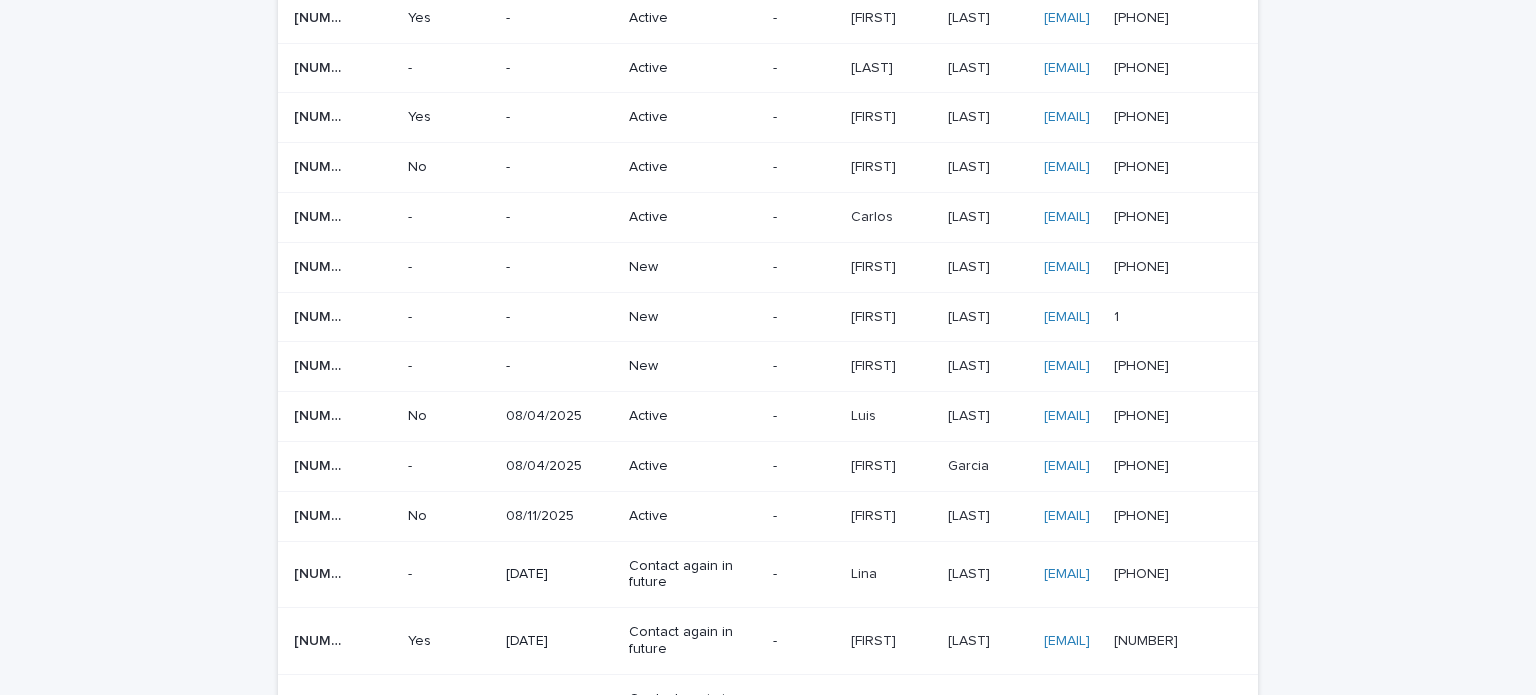 click on "-" at bounding box center (559, 267) 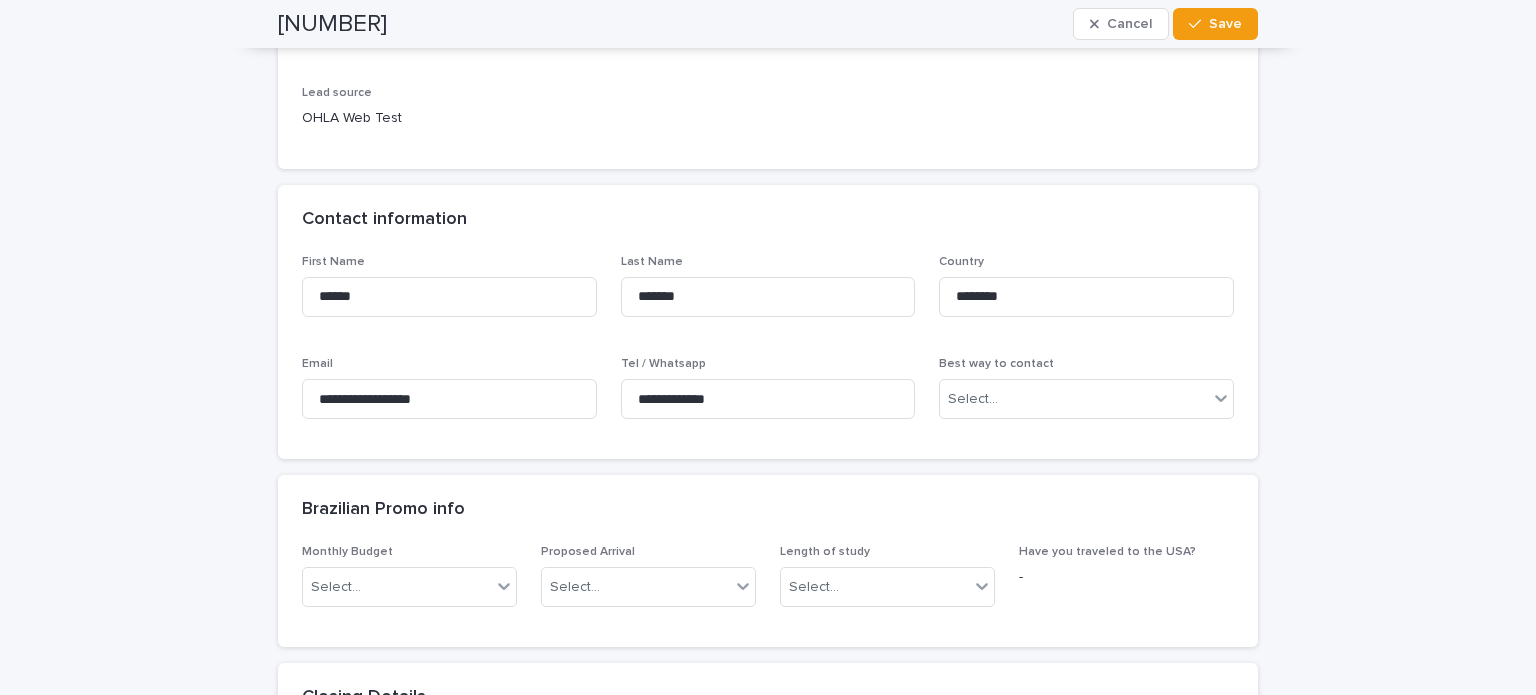 scroll, scrollTop: 500, scrollLeft: 0, axis: vertical 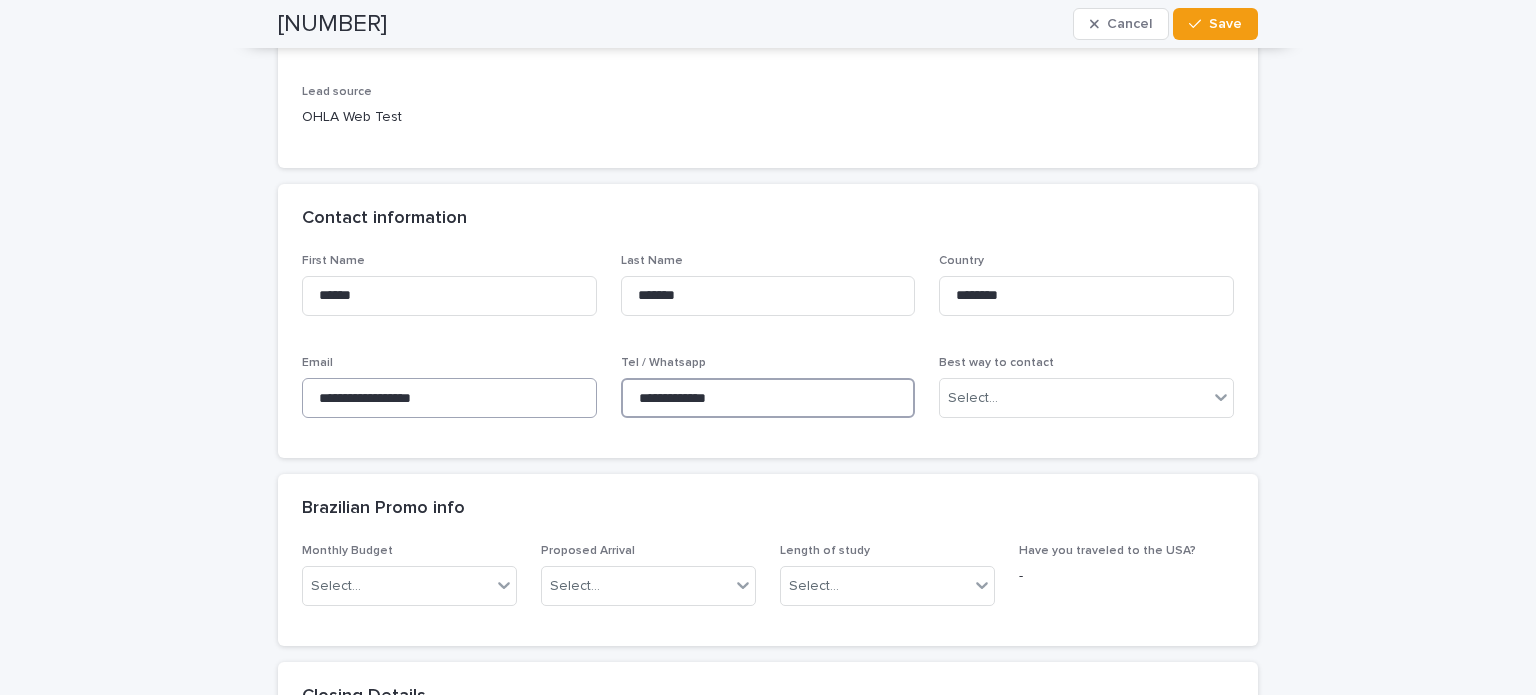 drag, startPoint x: 739, startPoint y: 400, endPoint x: 540, endPoint y: 398, distance: 199.01006 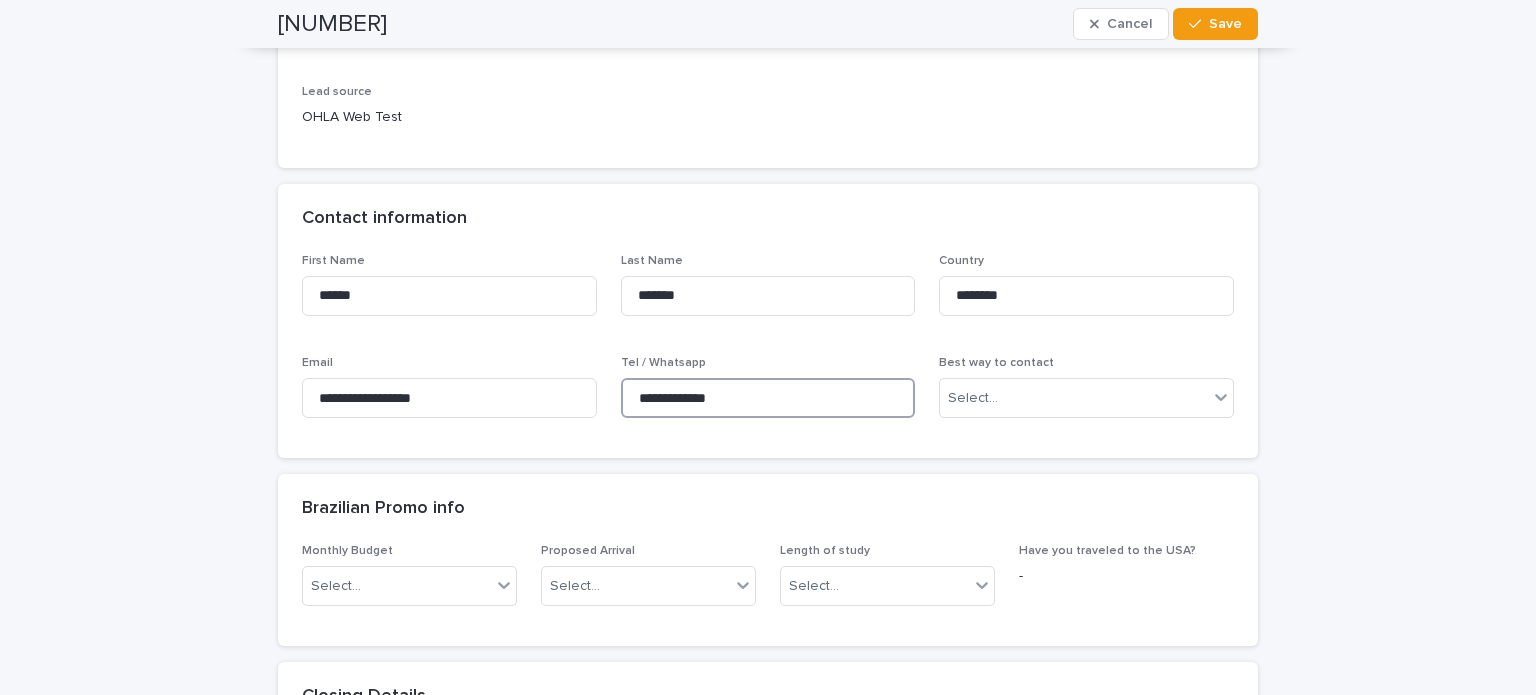 scroll, scrollTop: 100, scrollLeft: 0, axis: vertical 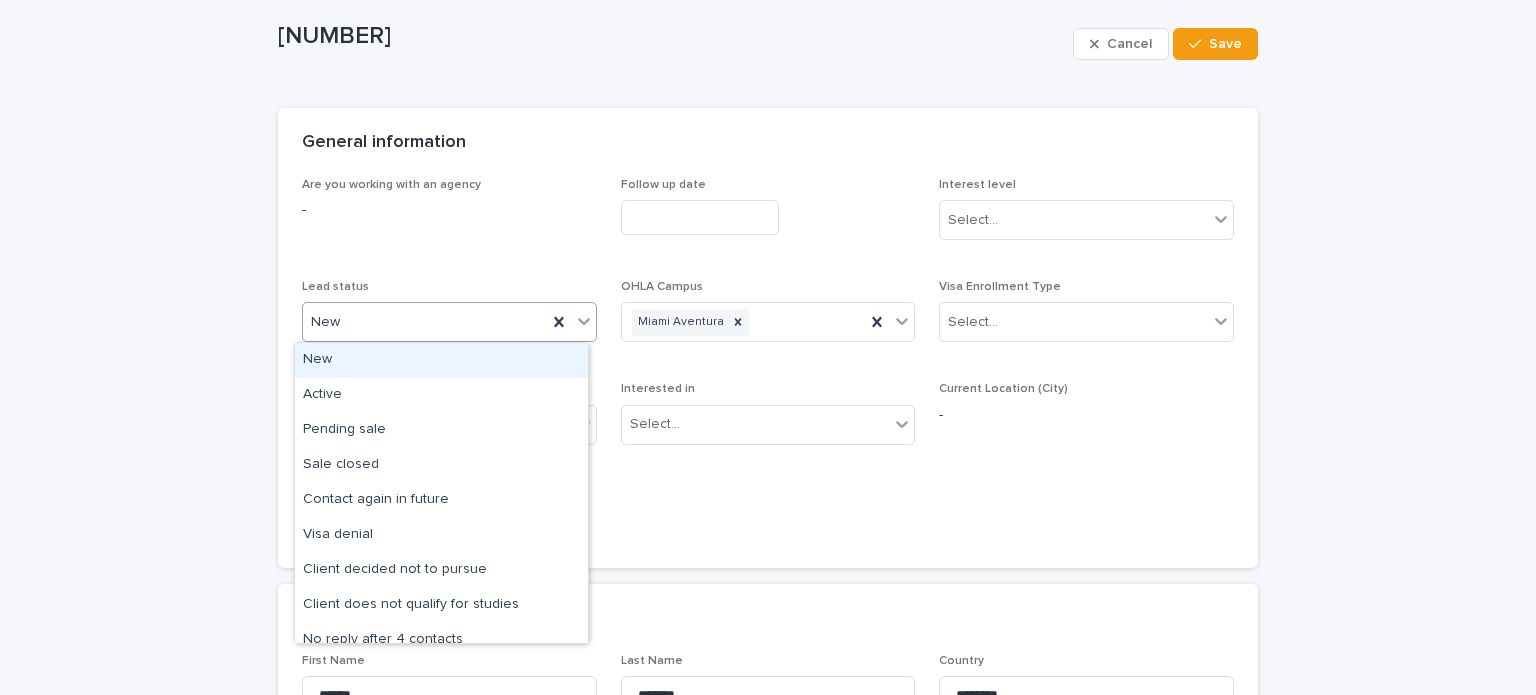 click on "New" at bounding box center [425, 322] 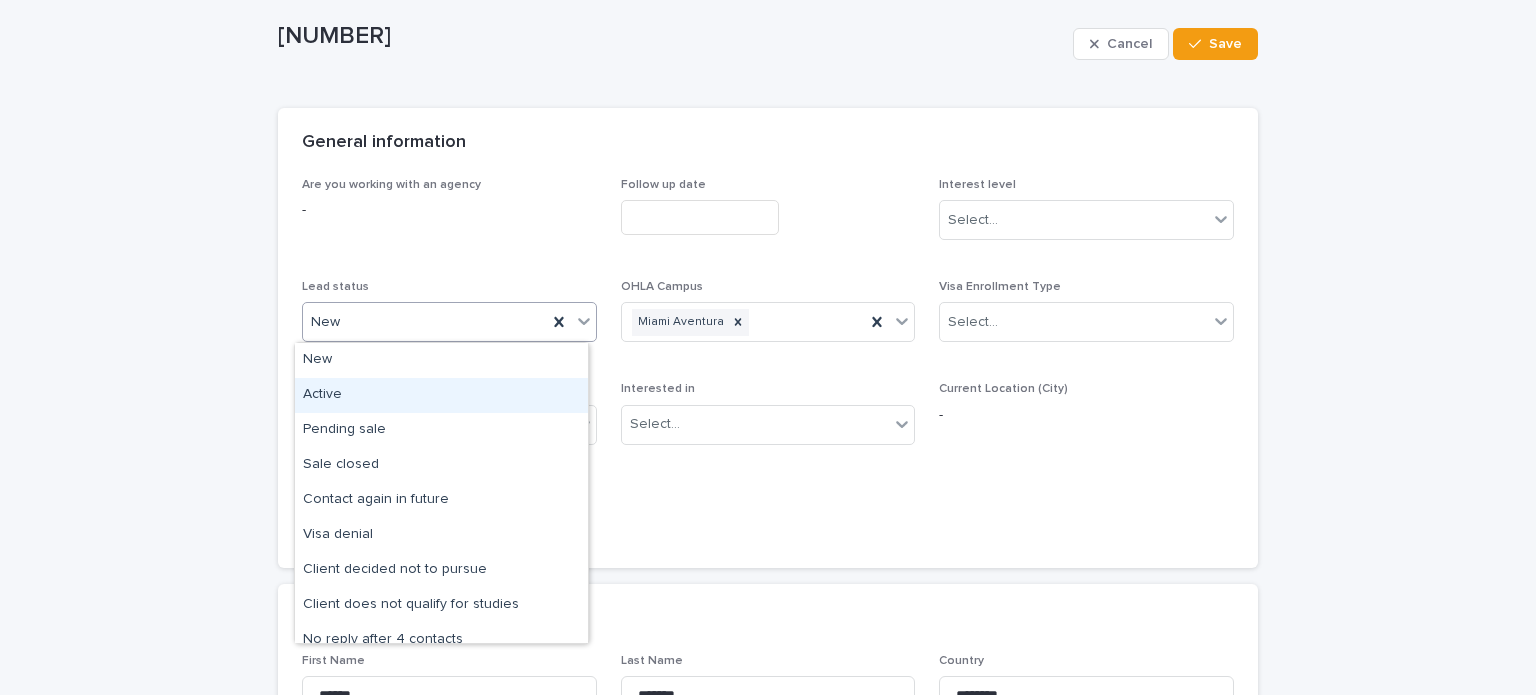 click on "Active" at bounding box center [441, 395] 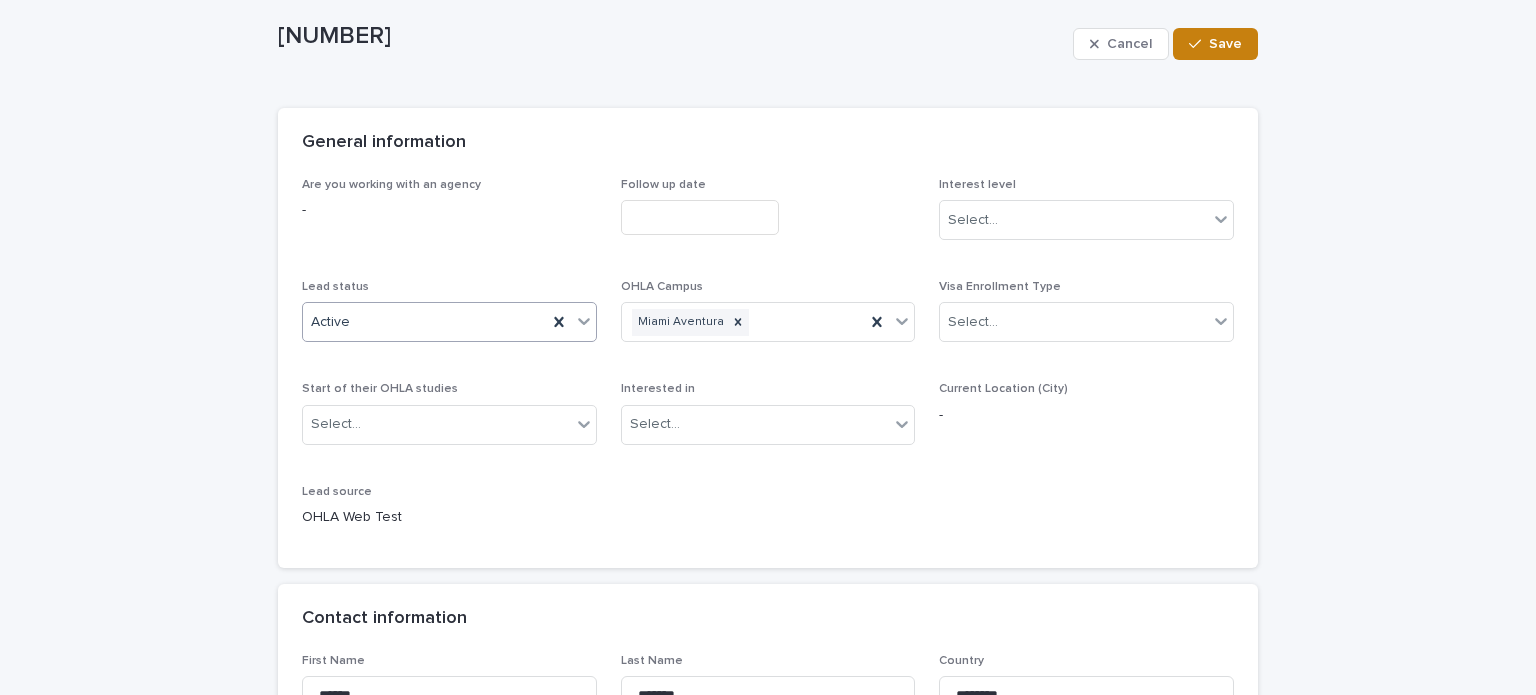 click on "Save" at bounding box center (1215, 44) 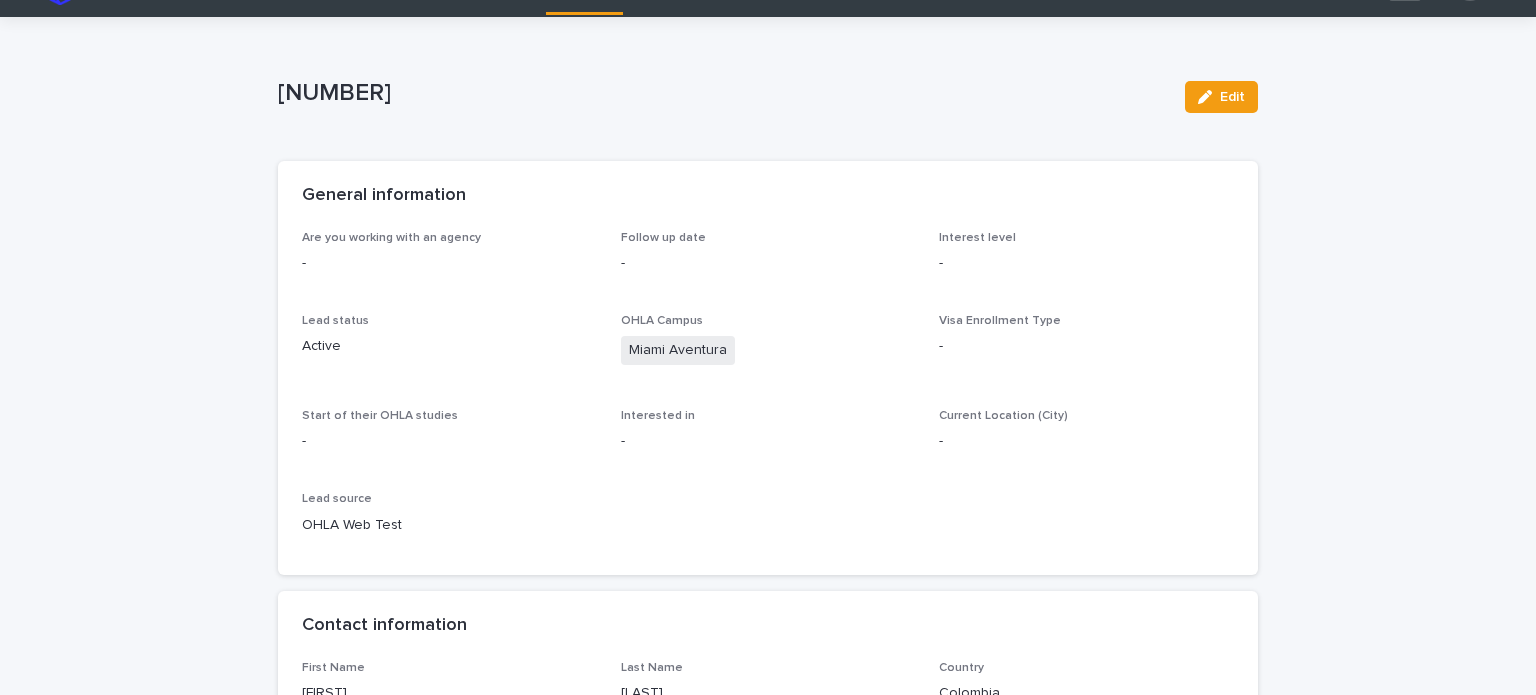 scroll, scrollTop: 0, scrollLeft: 0, axis: both 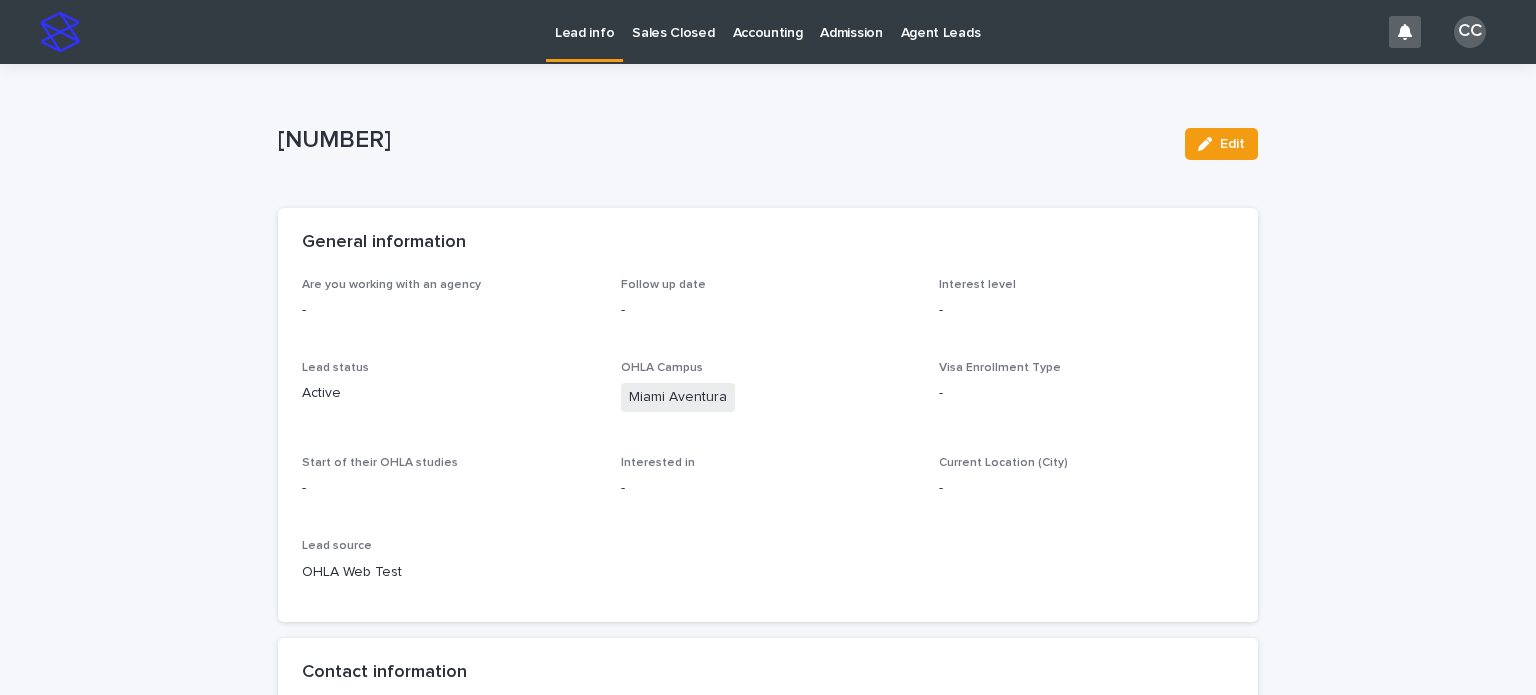 click on "Lead info" at bounding box center [584, 29] 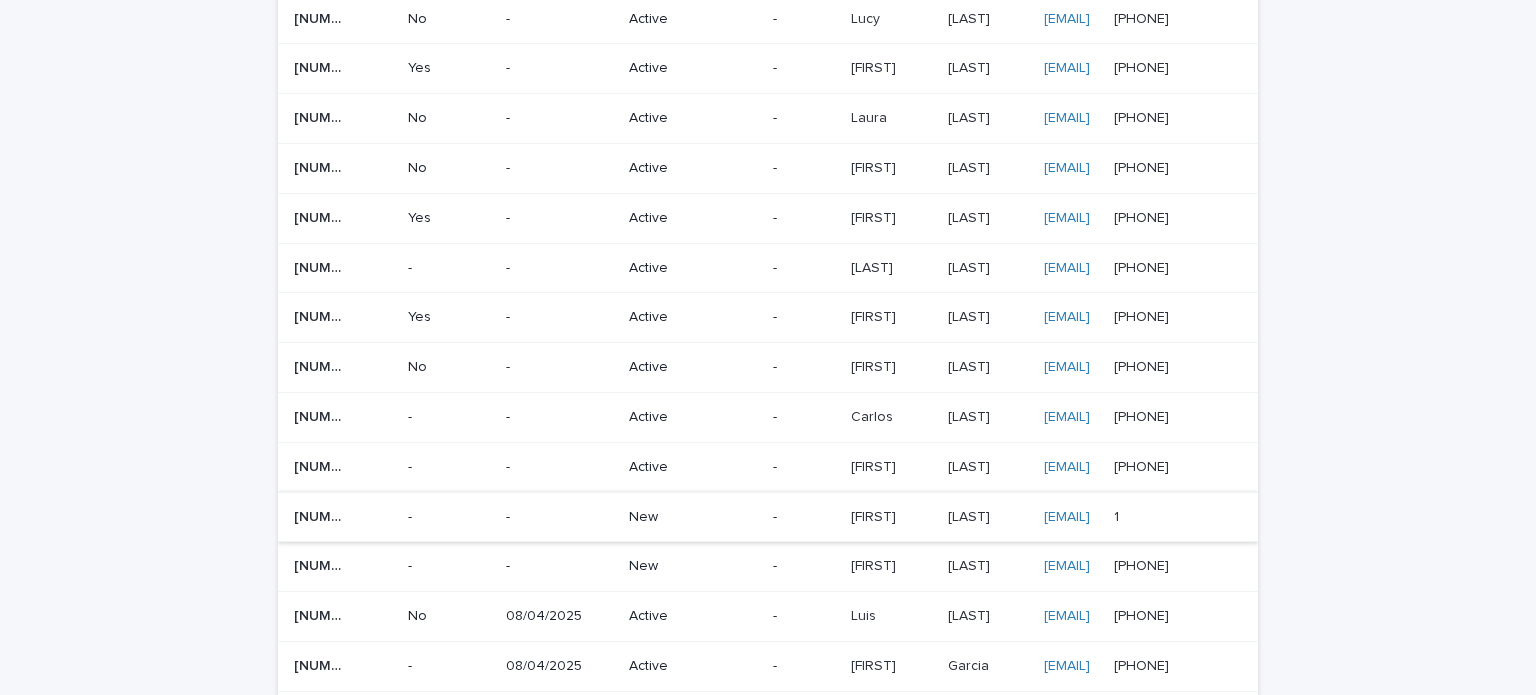 scroll, scrollTop: 600, scrollLeft: 0, axis: vertical 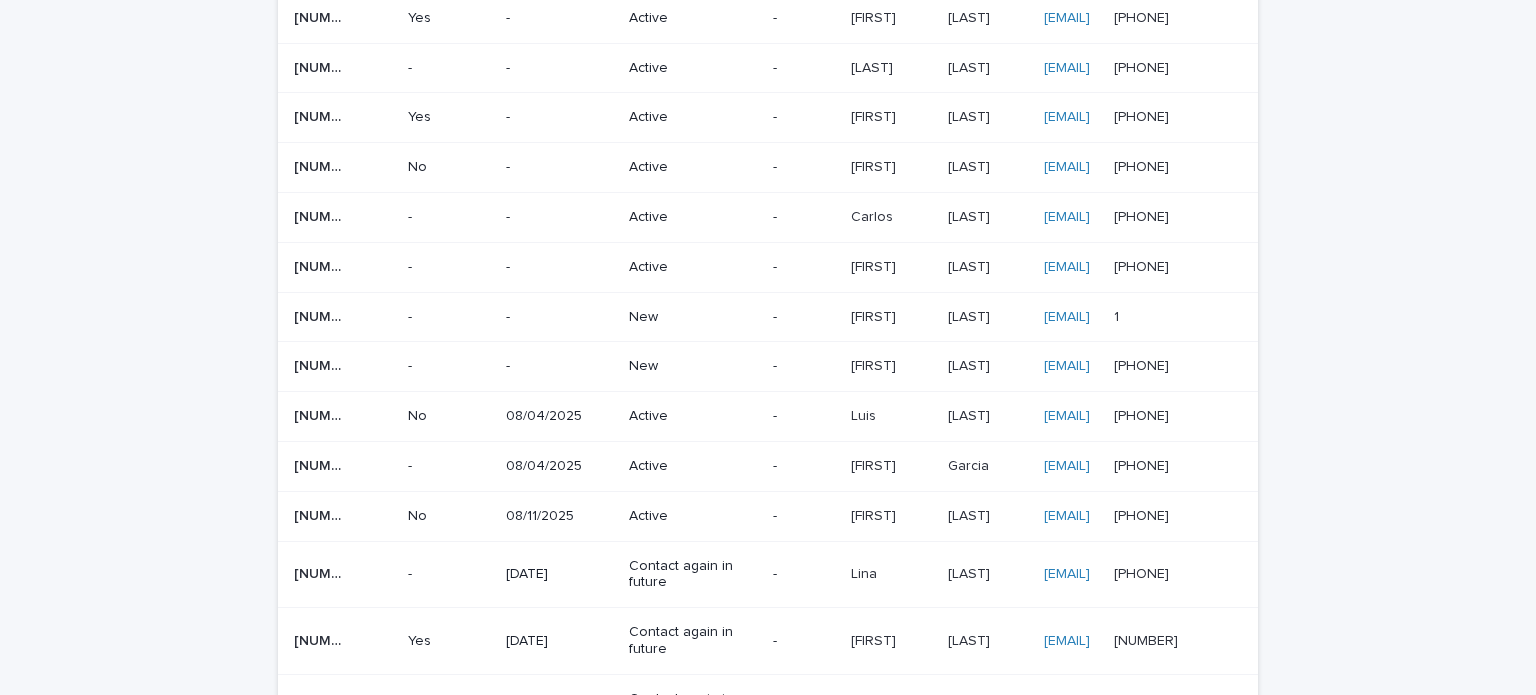 click on "-" at bounding box center (559, 366) 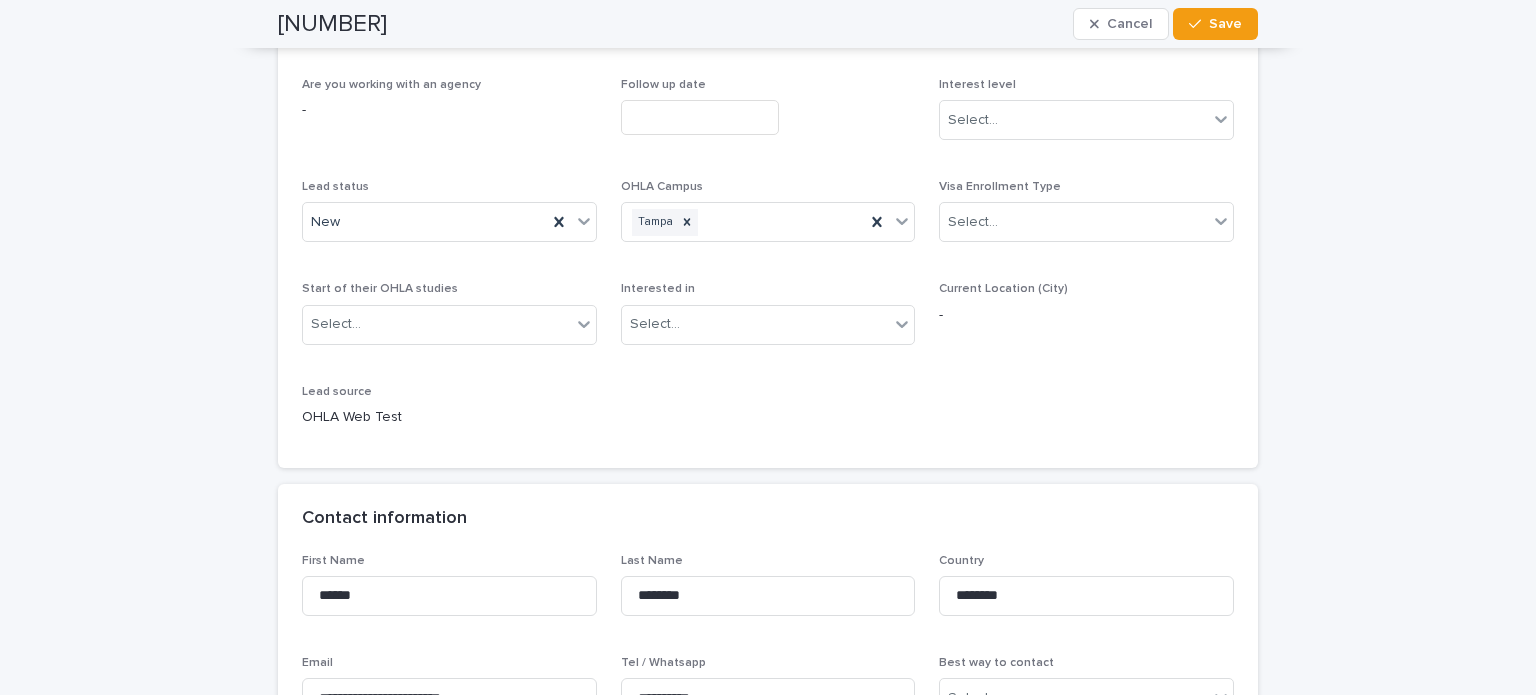 scroll, scrollTop: 400, scrollLeft: 0, axis: vertical 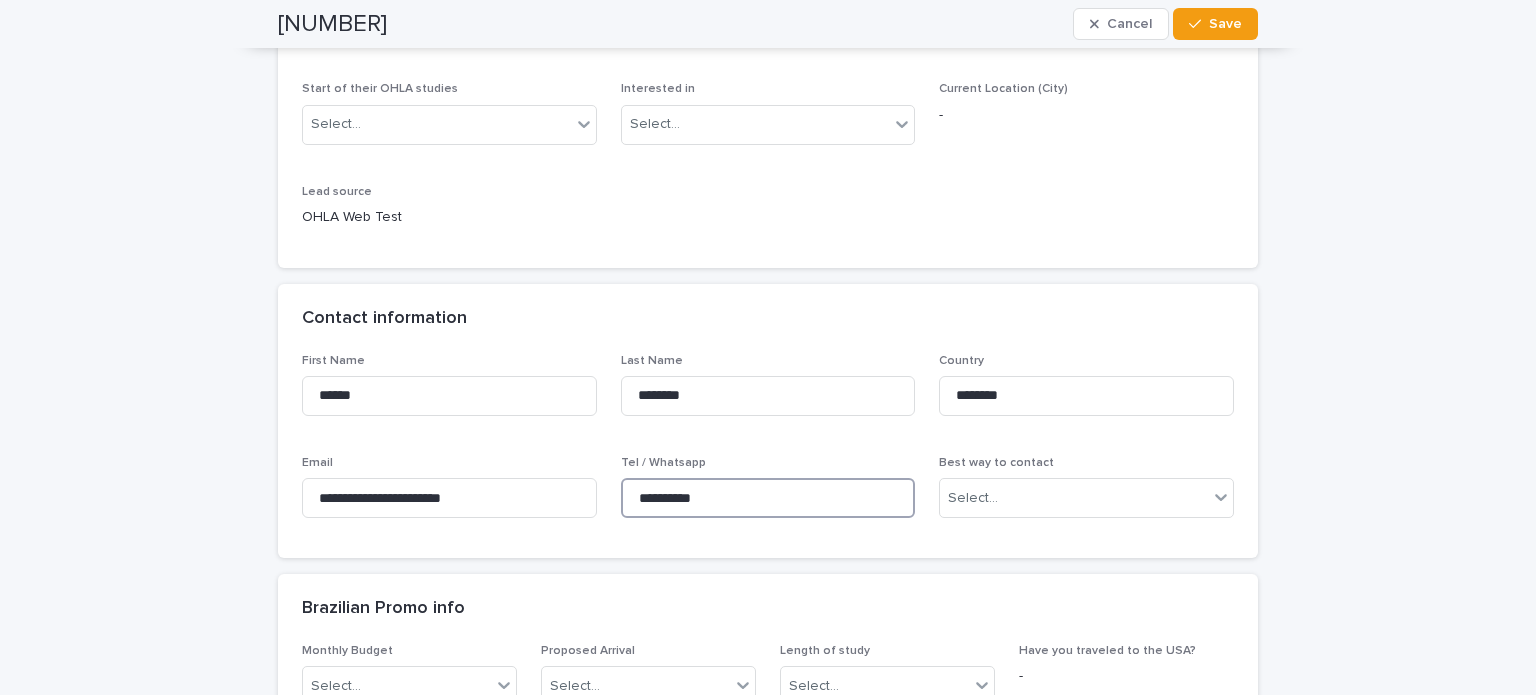 drag, startPoint x: 732, startPoint y: 499, endPoint x: 602, endPoint y: 496, distance: 130.0346 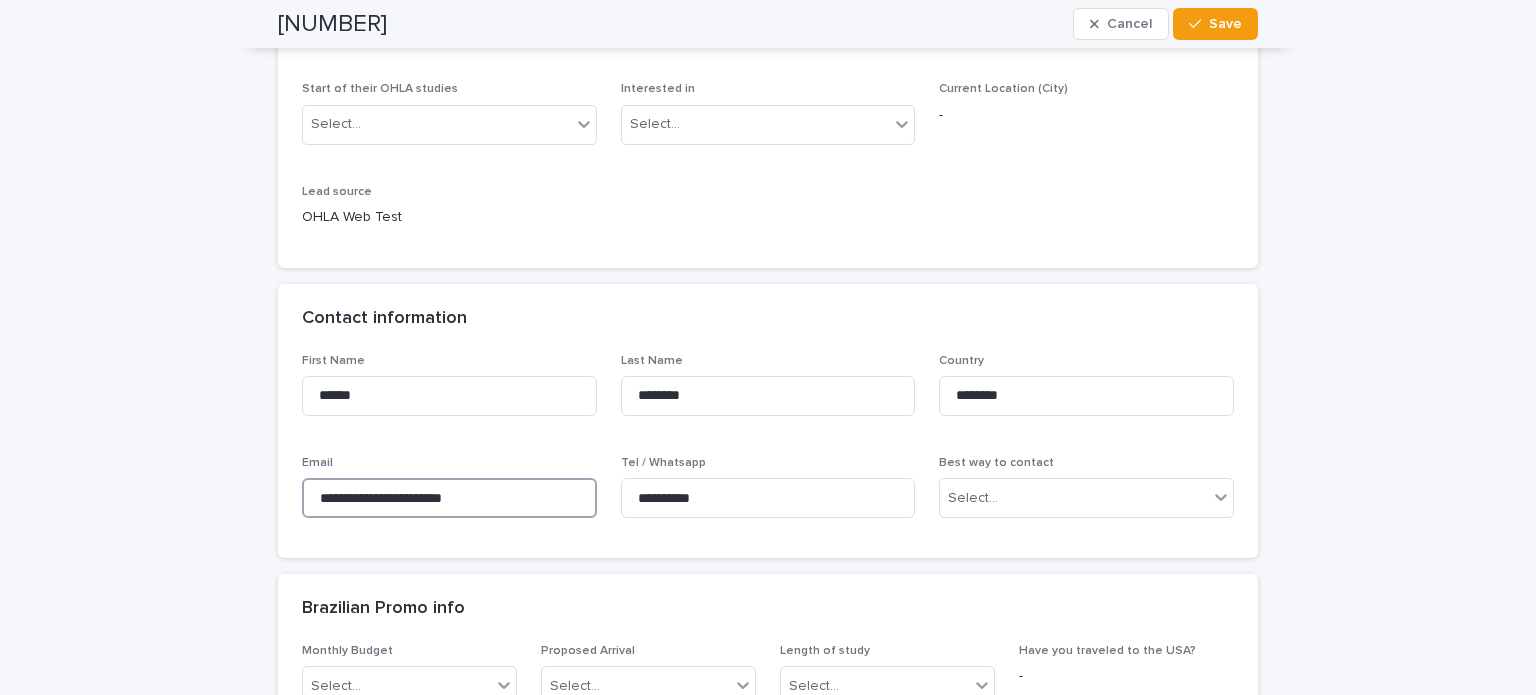 drag, startPoint x: 488, startPoint y: 494, endPoint x: 277, endPoint y: 476, distance: 211.76639 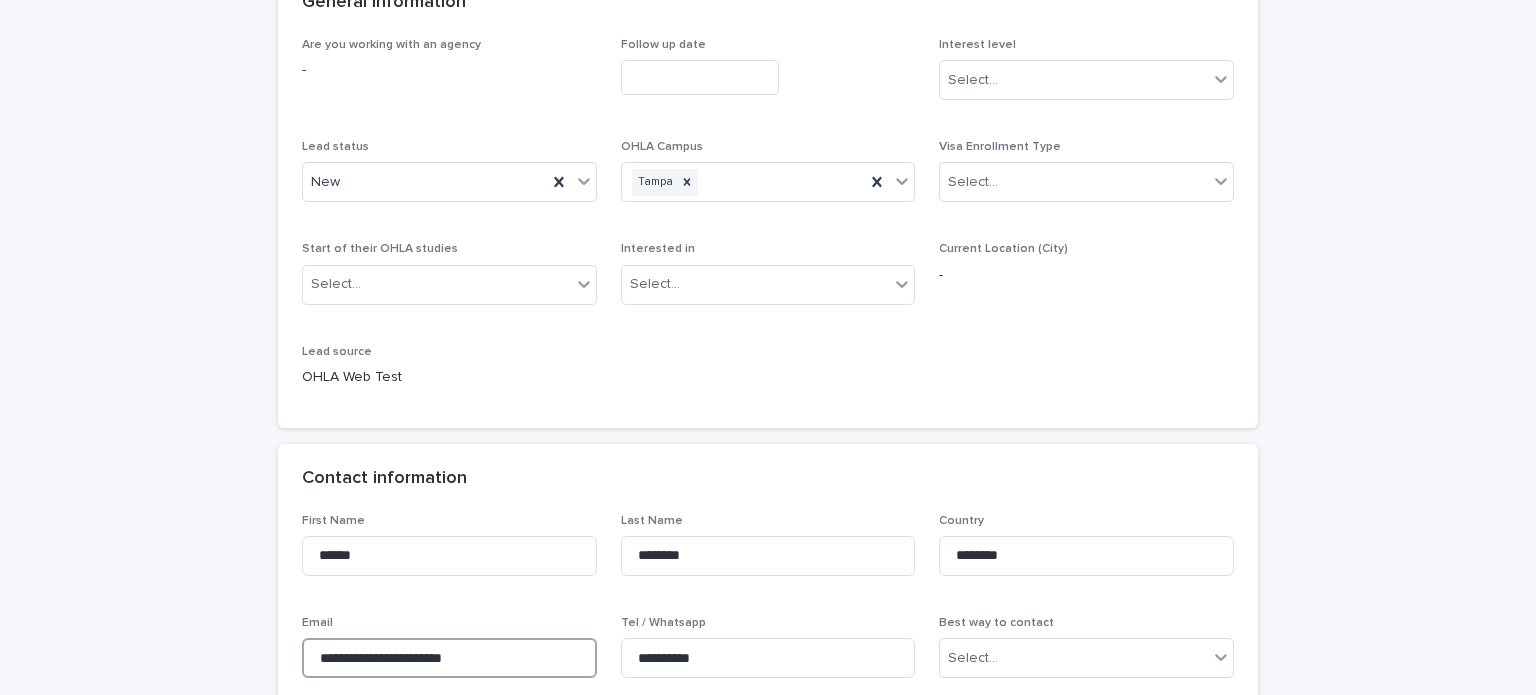 scroll, scrollTop: 500, scrollLeft: 0, axis: vertical 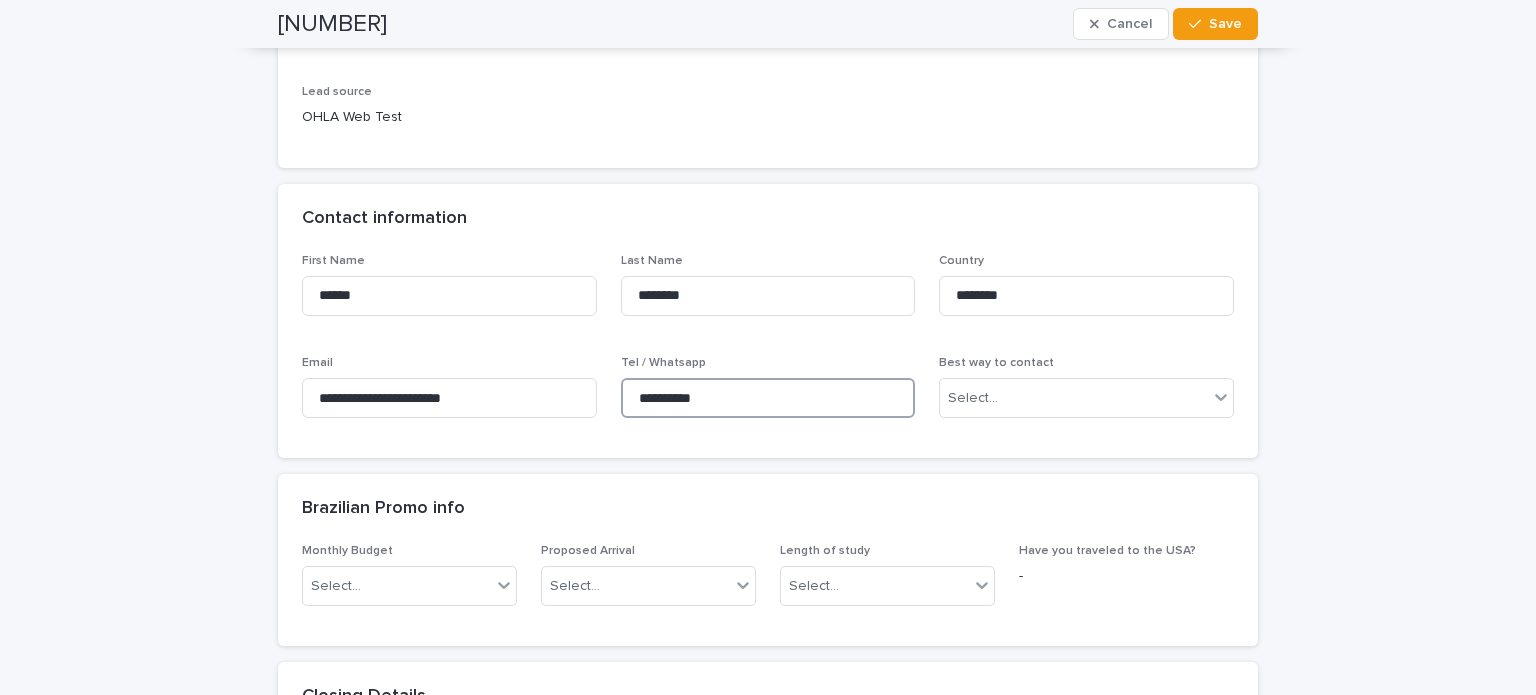 drag, startPoint x: 736, startPoint y: 399, endPoint x: 628, endPoint y: 399, distance: 108 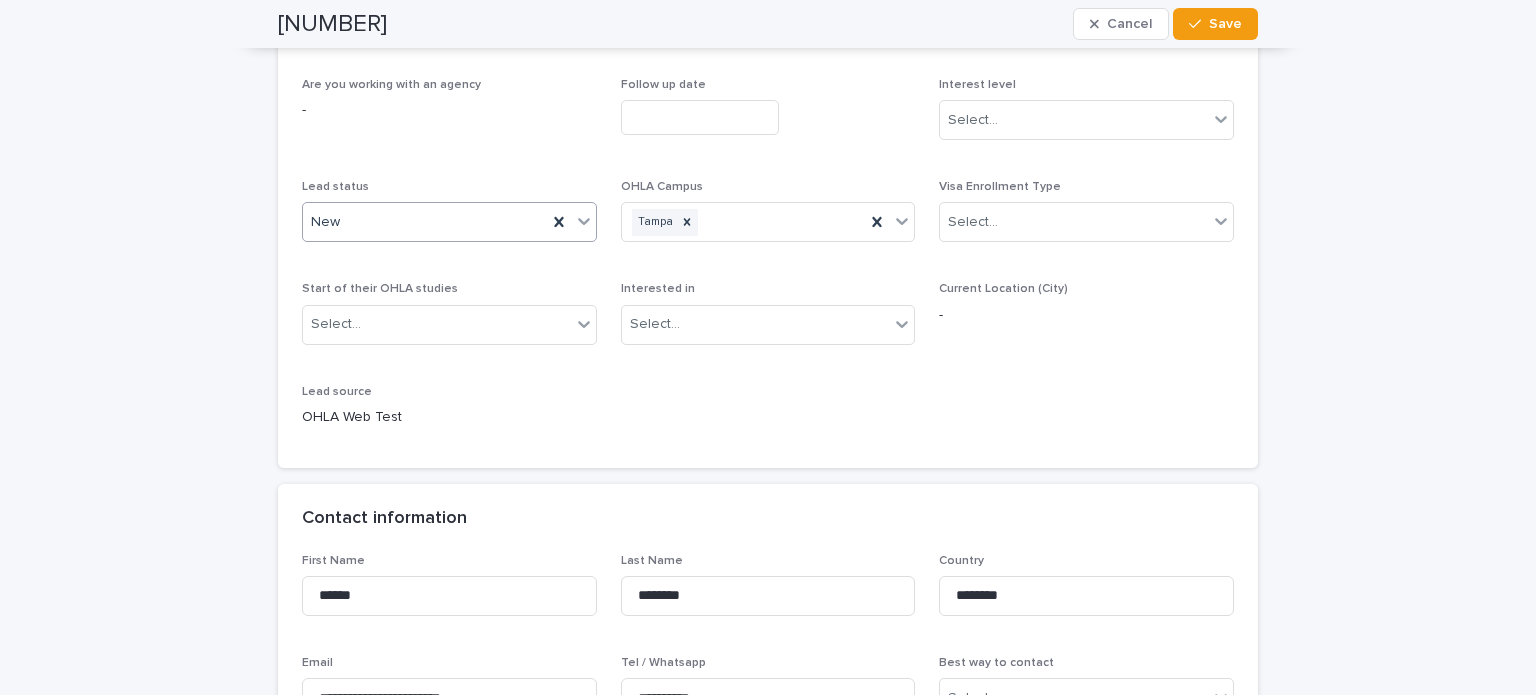 click on "New" at bounding box center (425, 222) 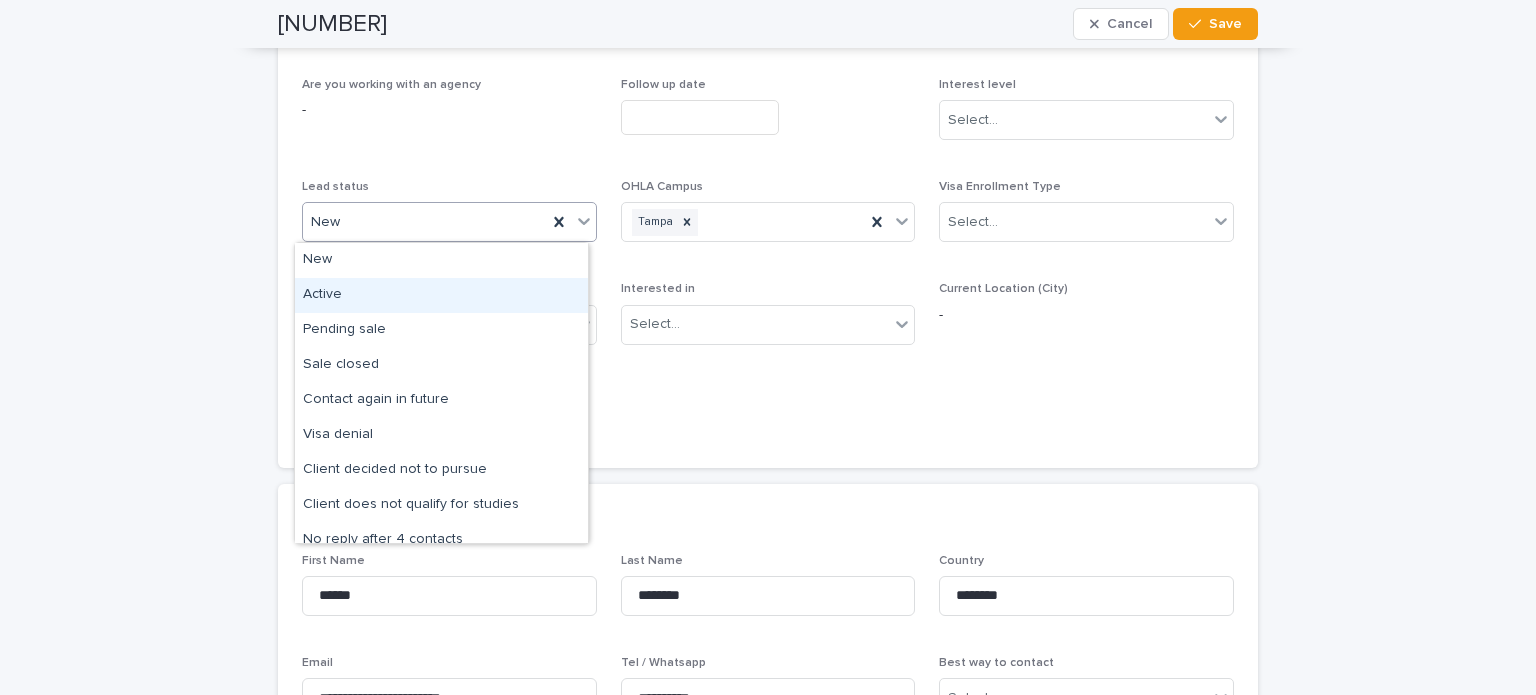 click on "Active" at bounding box center [441, 295] 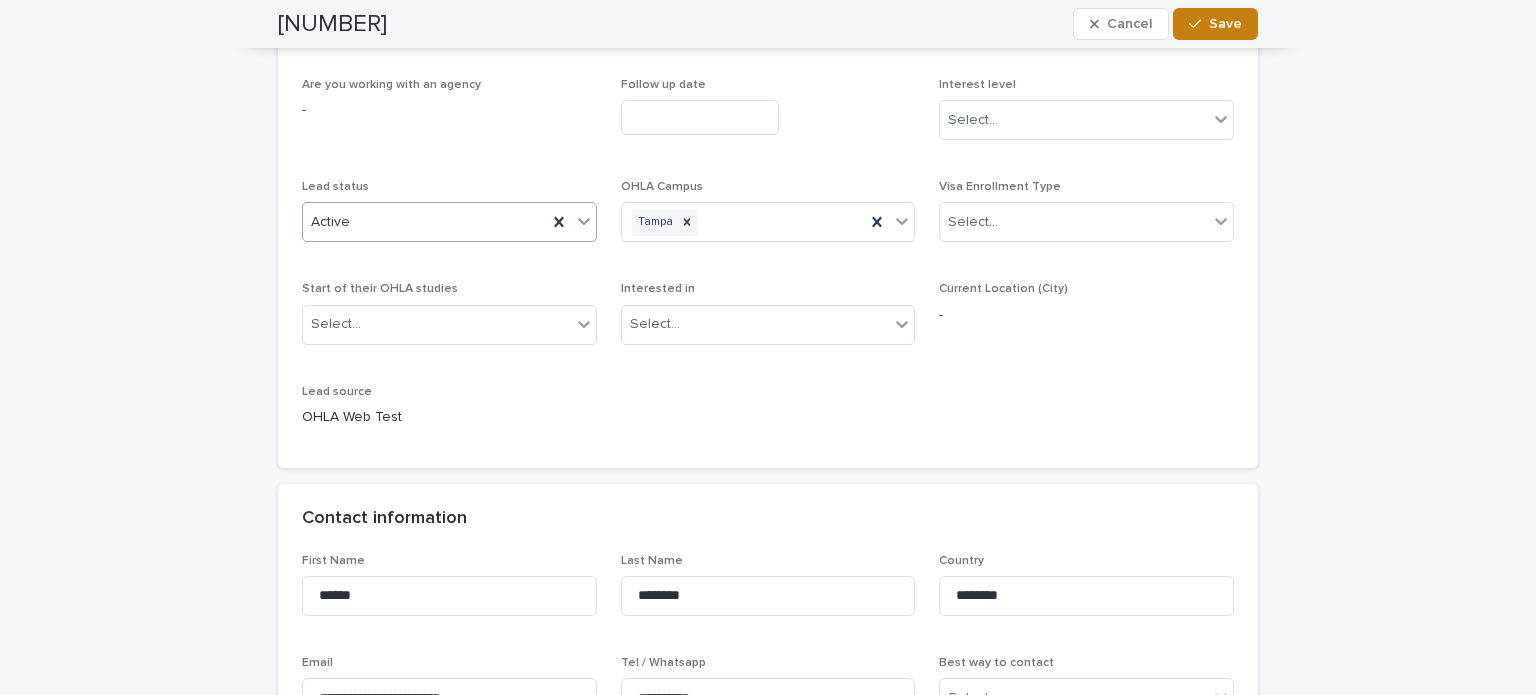click on "Save" at bounding box center (1225, 24) 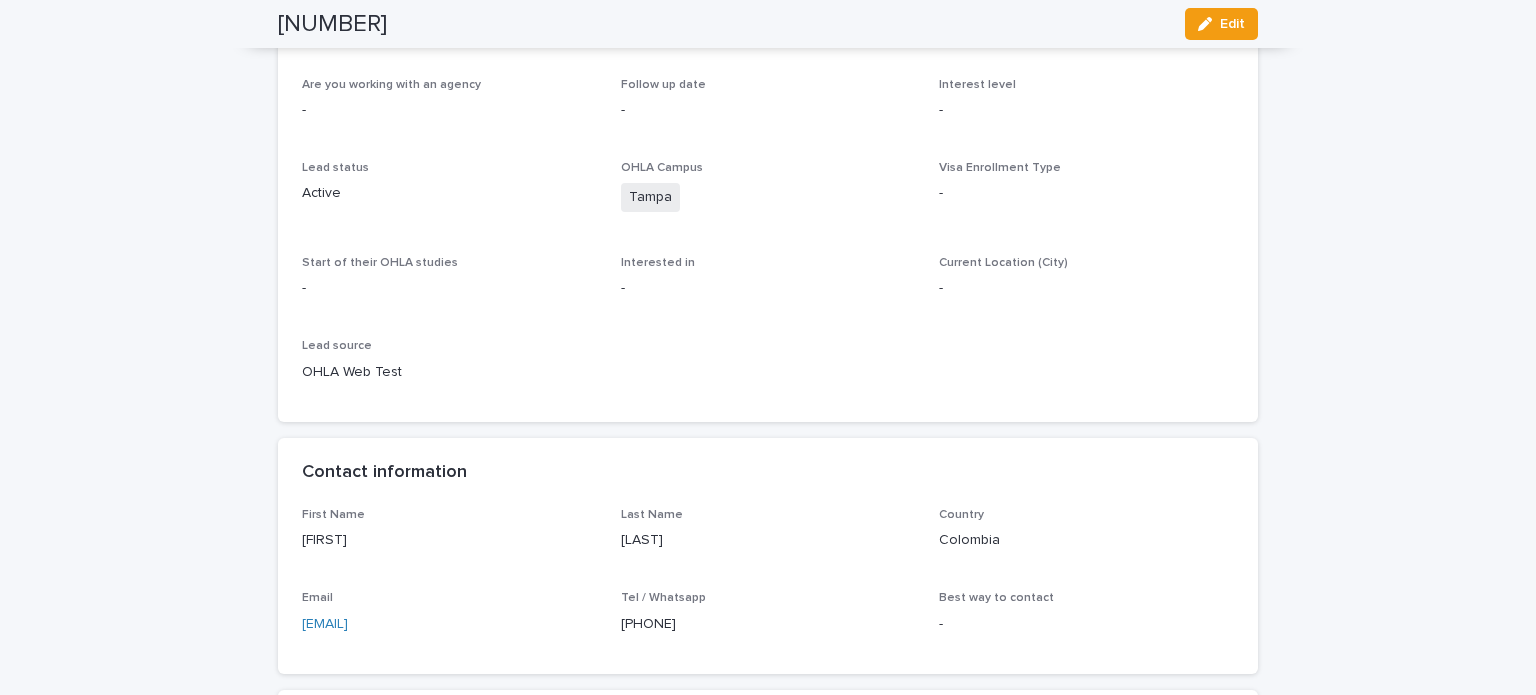 scroll, scrollTop: 0, scrollLeft: 0, axis: both 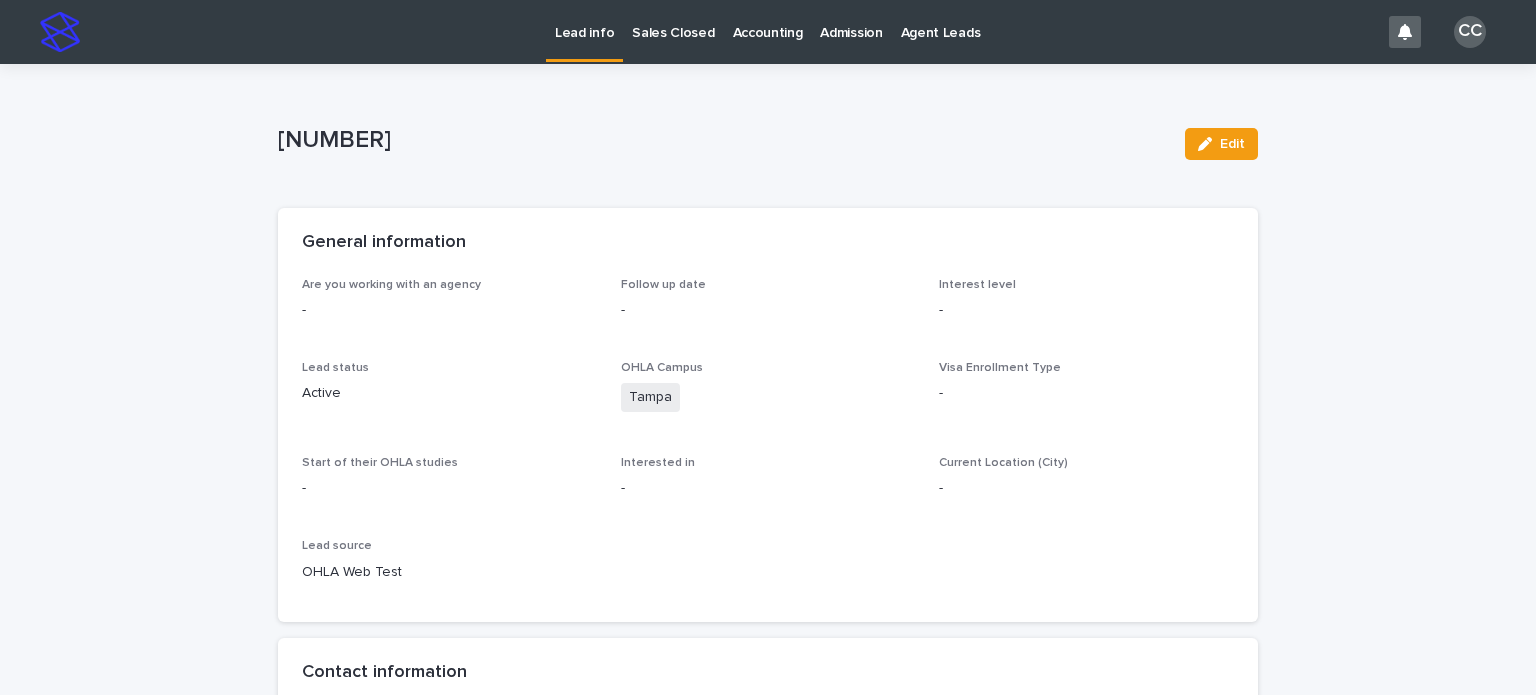 click on "Lead info" at bounding box center (584, 21) 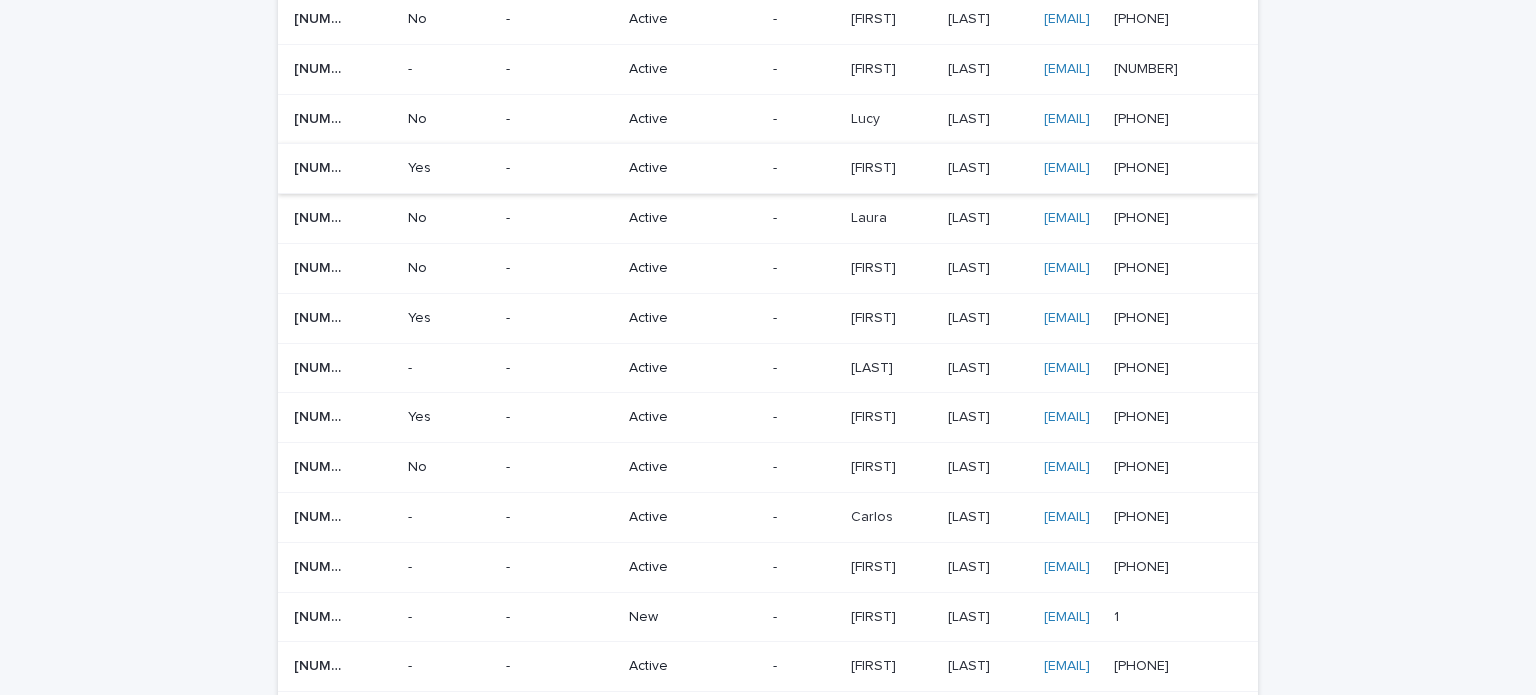 scroll, scrollTop: 500, scrollLeft: 0, axis: vertical 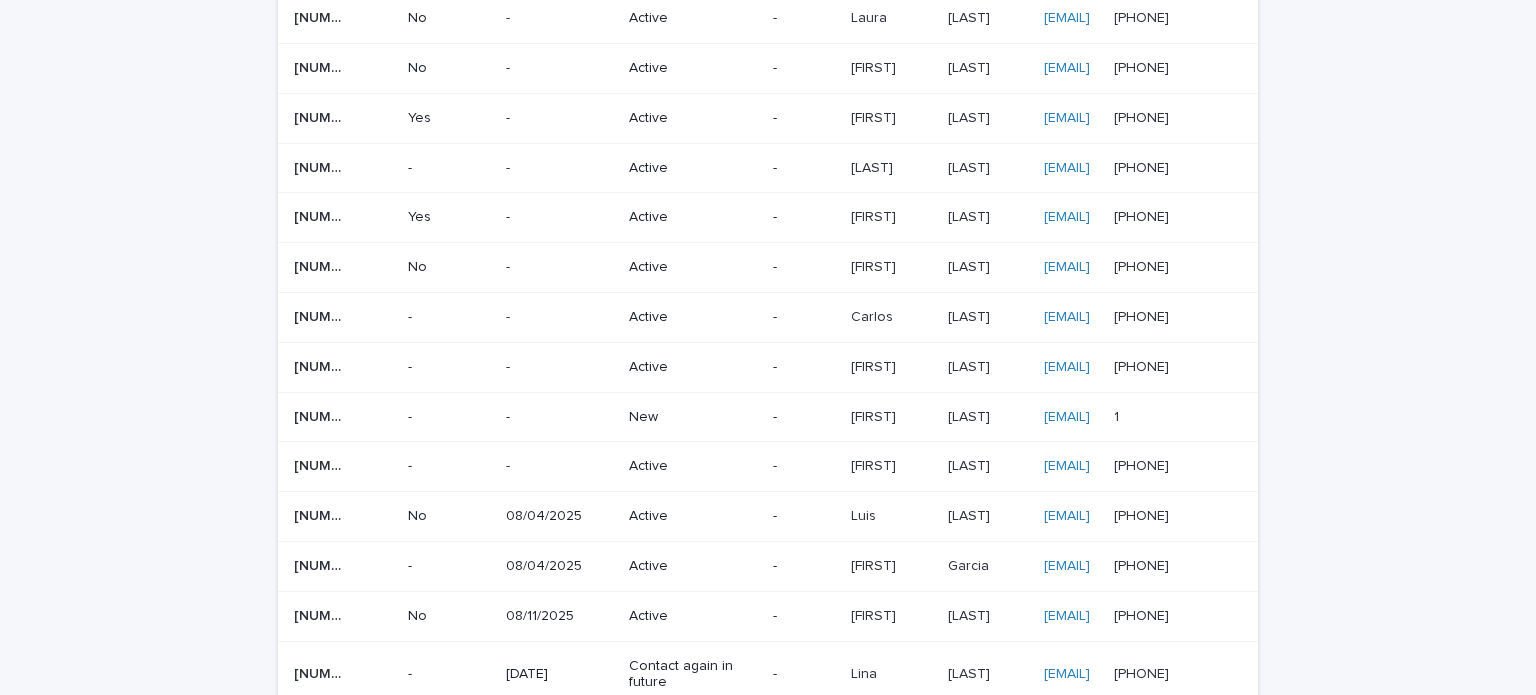click on "New" at bounding box center [693, 417] 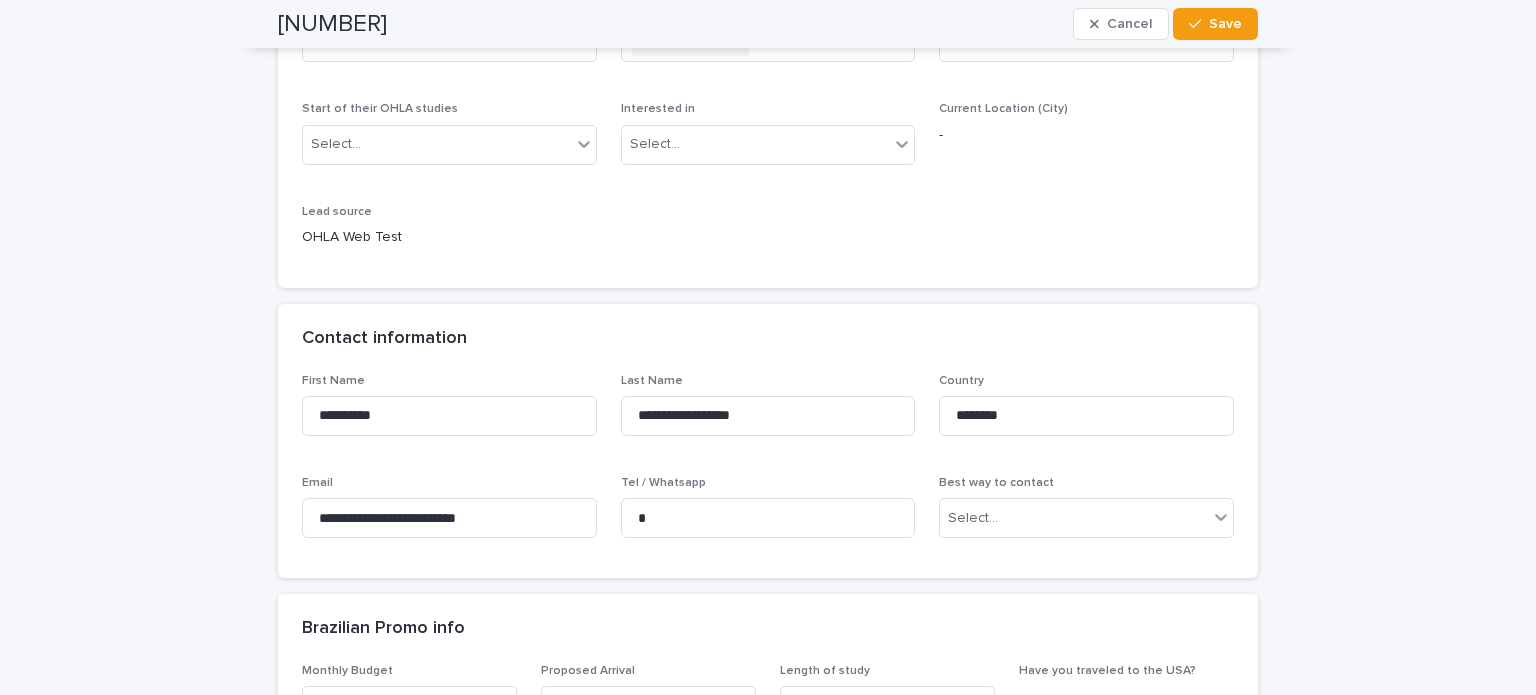 scroll, scrollTop: 500, scrollLeft: 0, axis: vertical 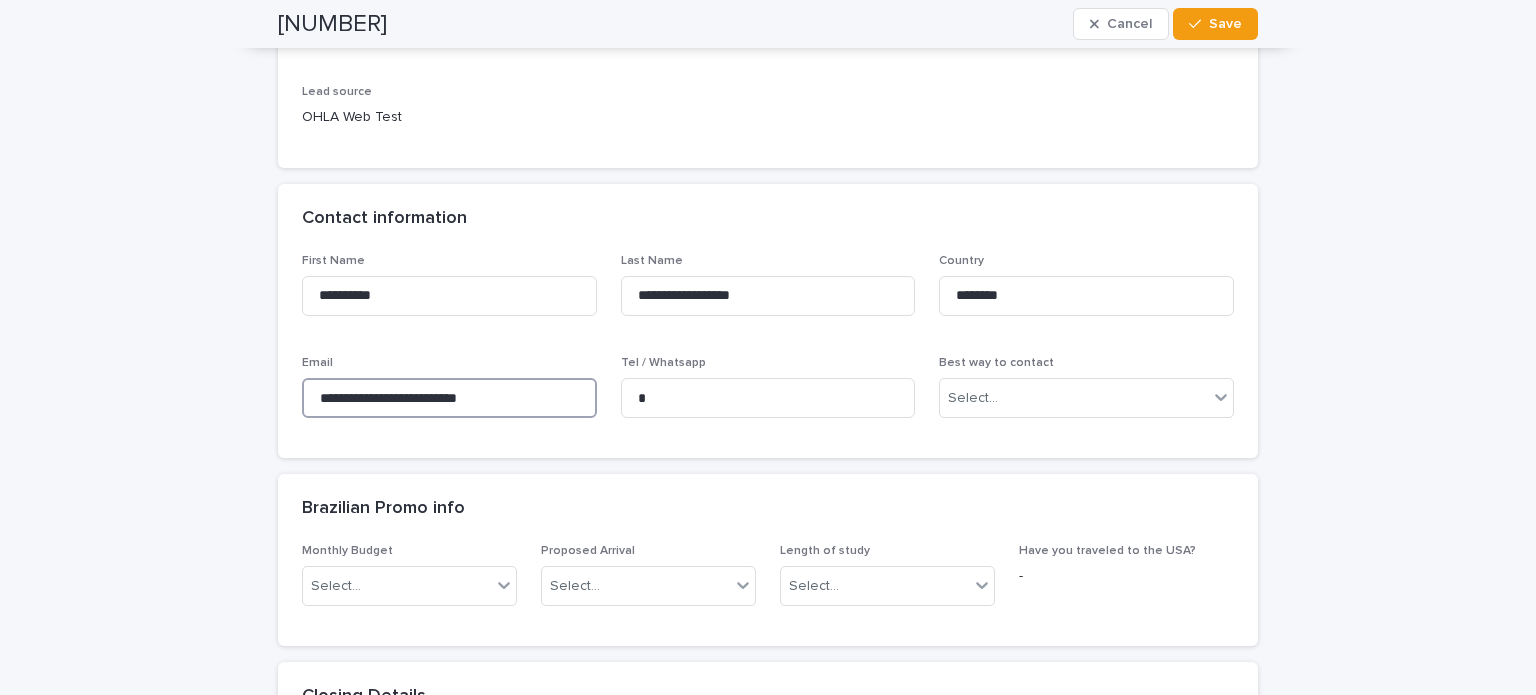 drag, startPoint x: 532, startPoint y: 403, endPoint x: 252, endPoint y: 400, distance: 280.01608 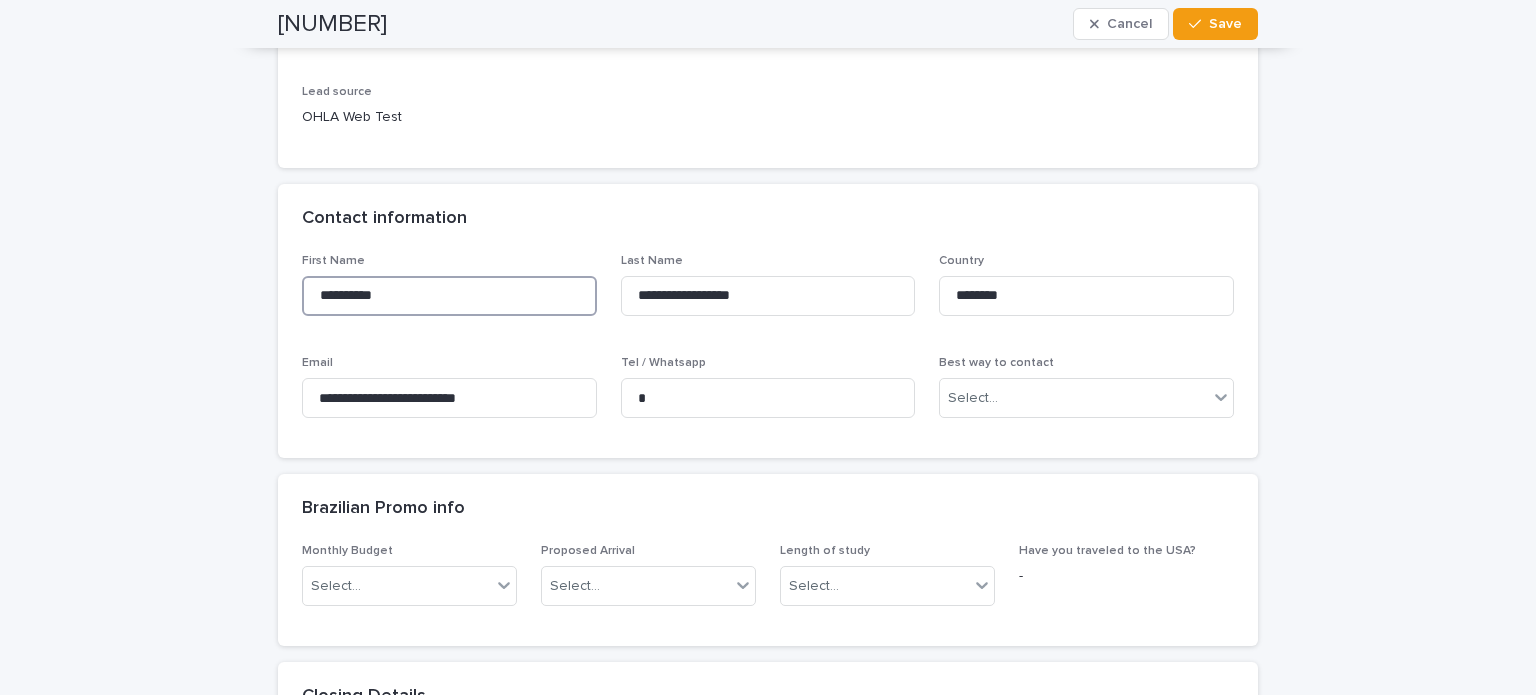 drag, startPoint x: 411, startPoint y: 290, endPoint x: 207, endPoint y: 291, distance: 204.00246 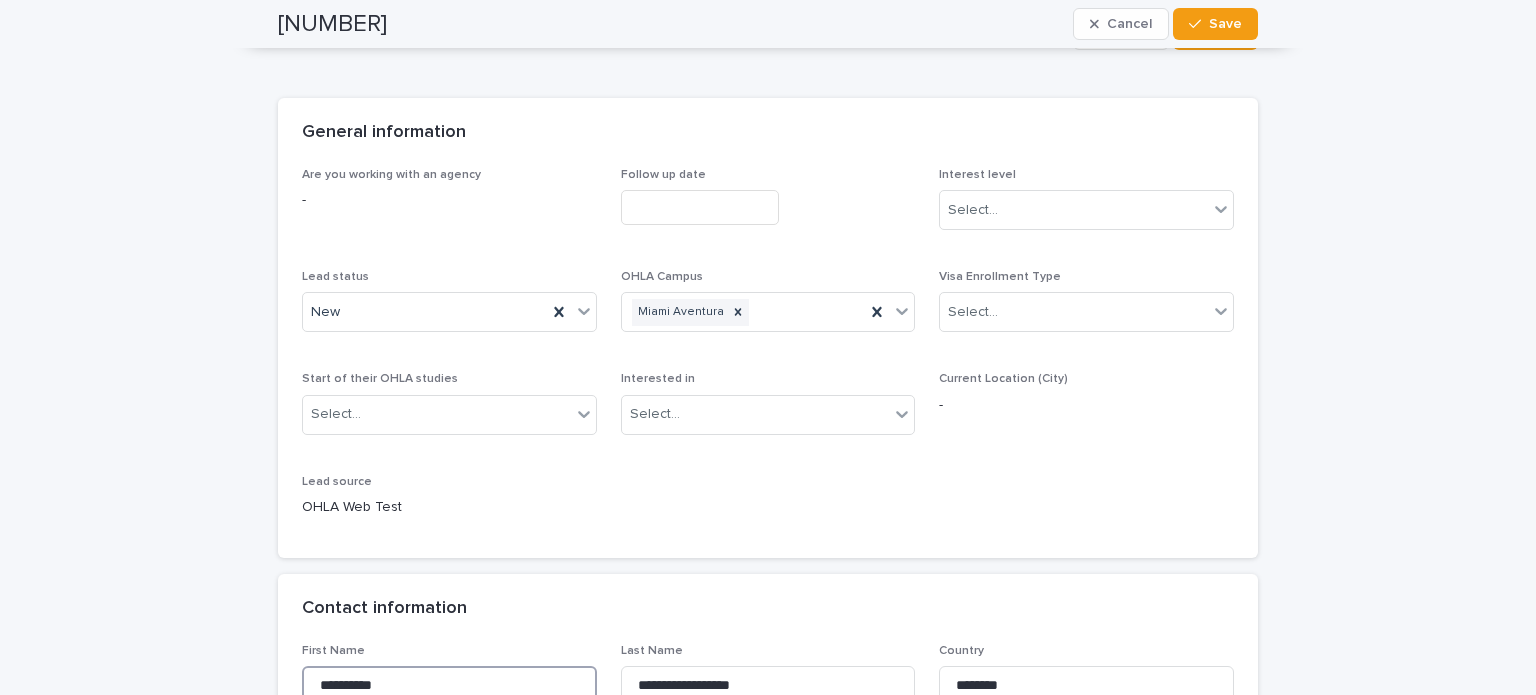 scroll, scrollTop: 0, scrollLeft: 0, axis: both 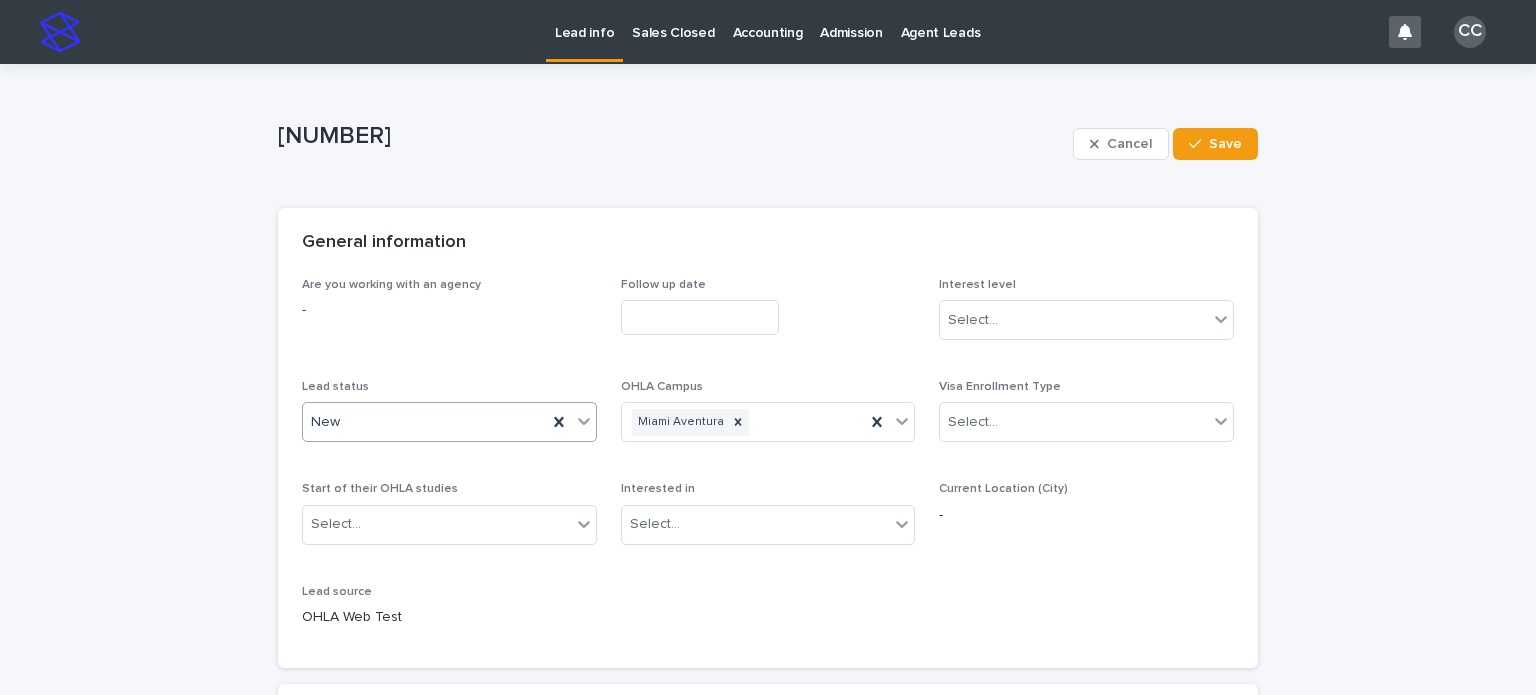drag, startPoint x: 399, startPoint y: 402, endPoint x: 393, endPoint y: 413, distance: 12.529964 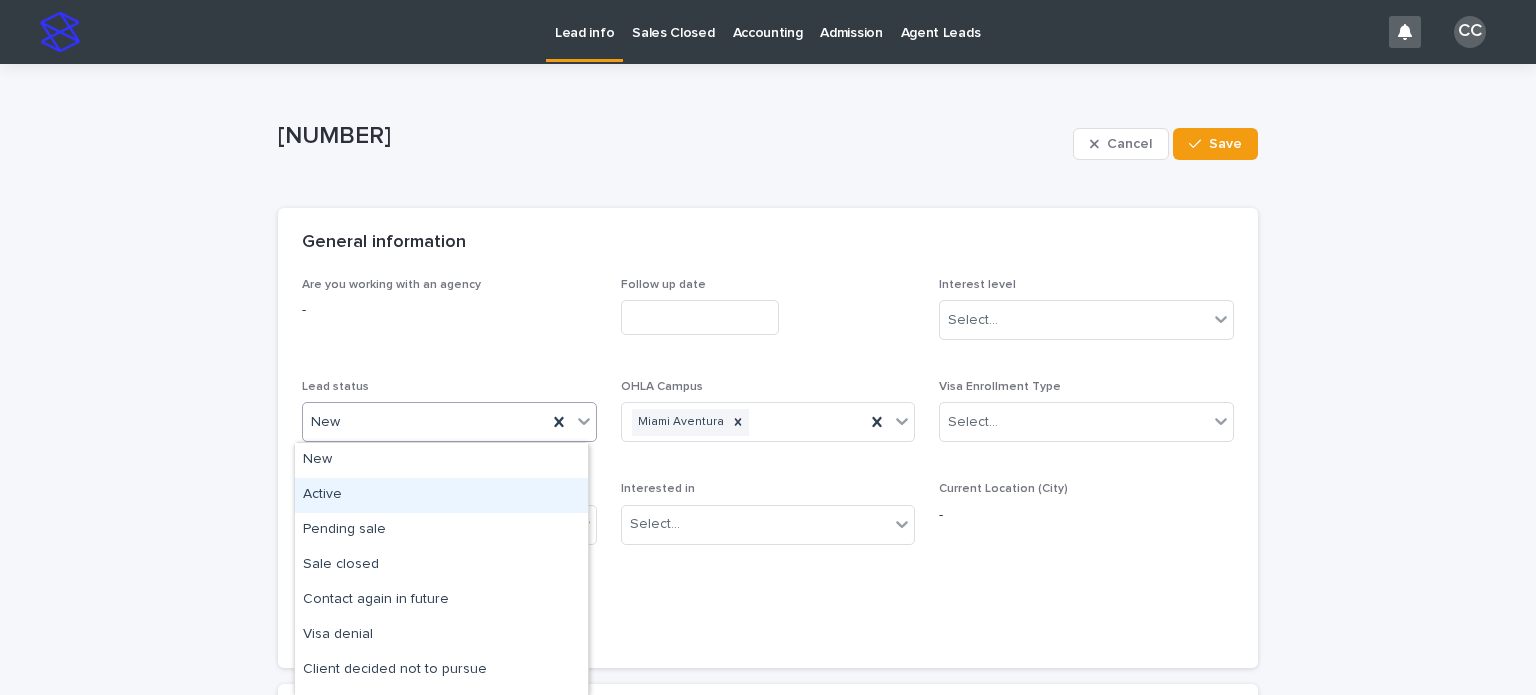 click on "Active" at bounding box center (441, 495) 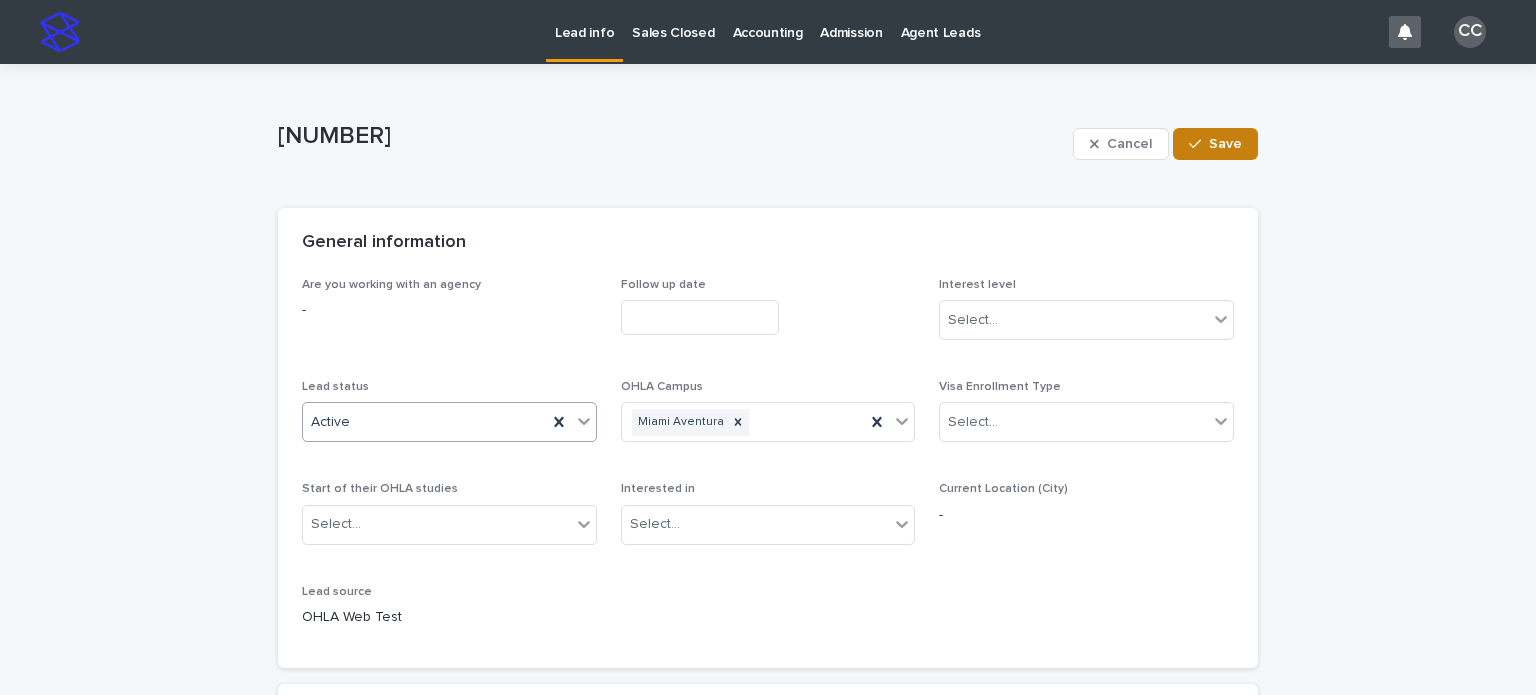 click on "Save" at bounding box center (1215, 144) 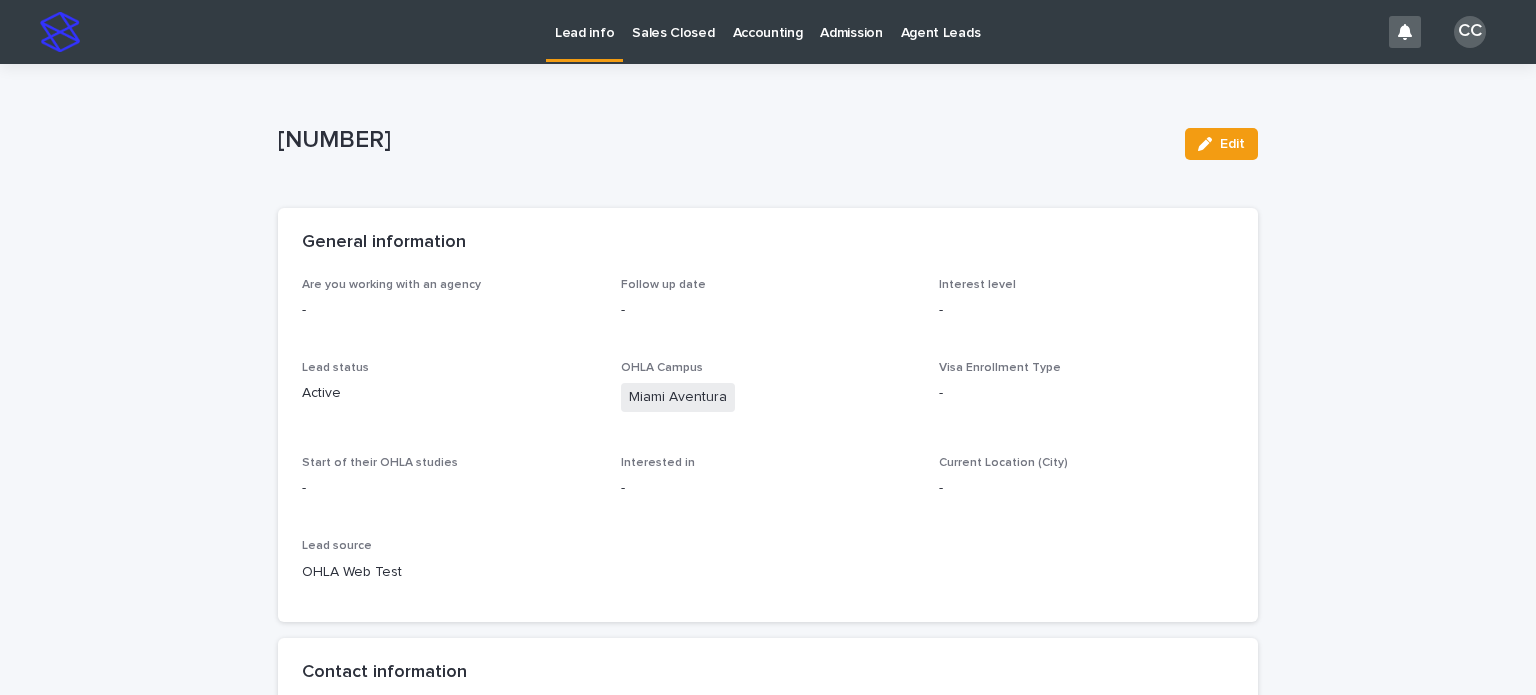 click on "Lead info" at bounding box center [584, 29] 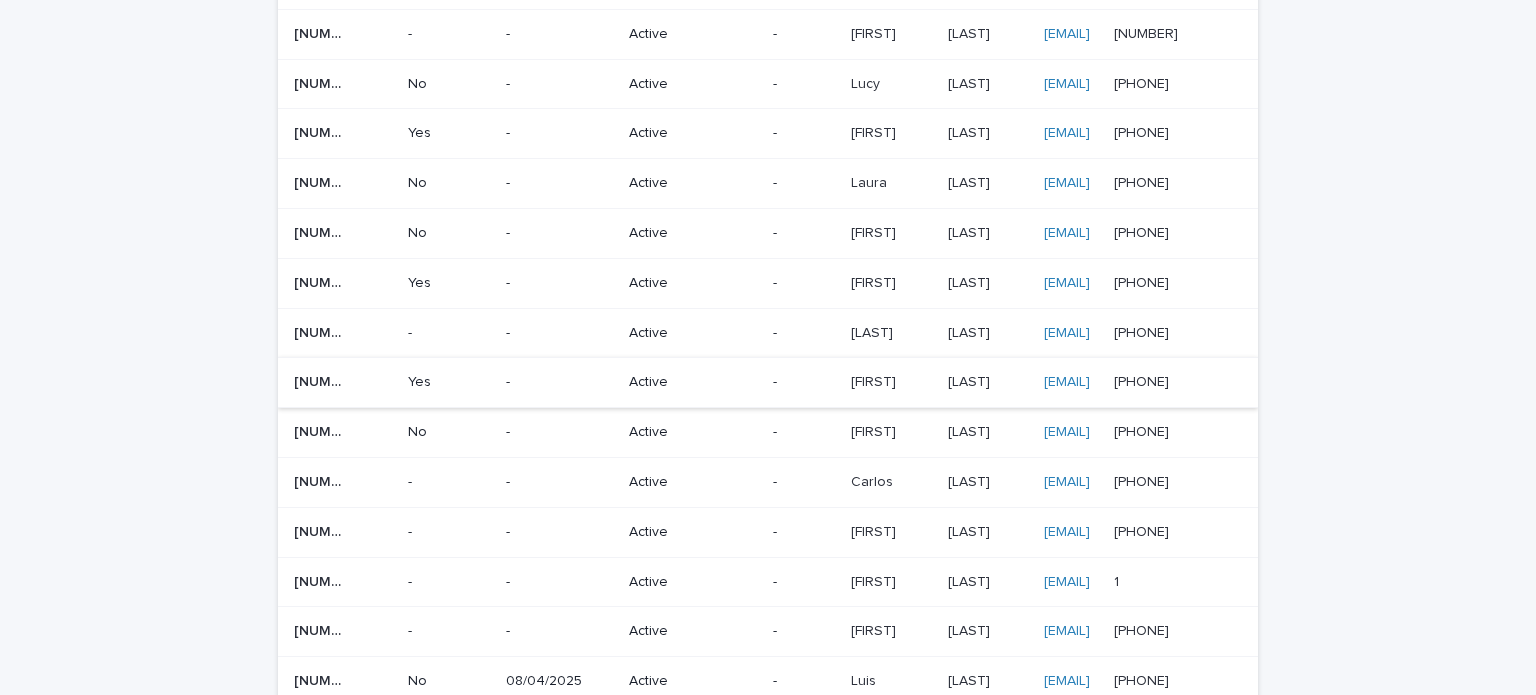 scroll, scrollTop: 0, scrollLeft: 0, axis: both 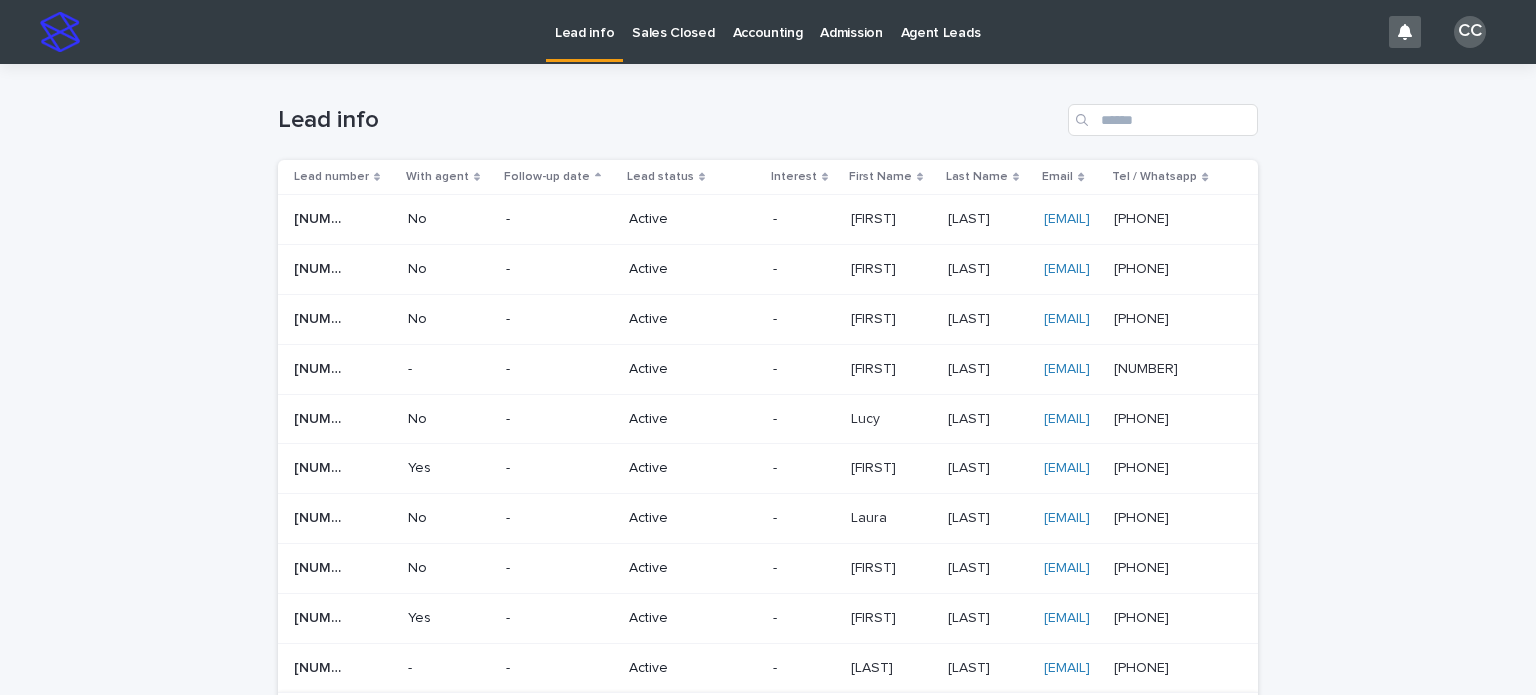 click on "Active" at bounding box center [684, 518] 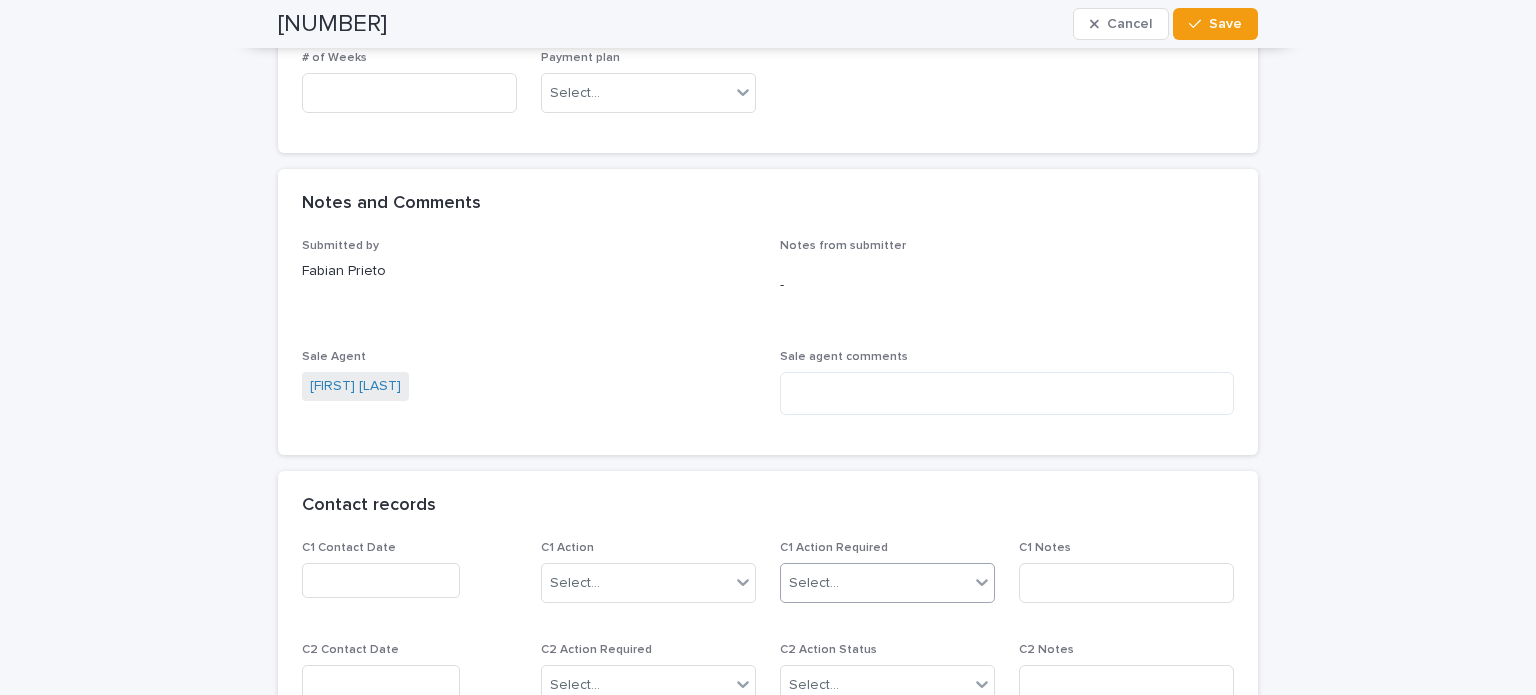 scroll, scrollTop: 1400, scrollLeft: 0, axis: vertical 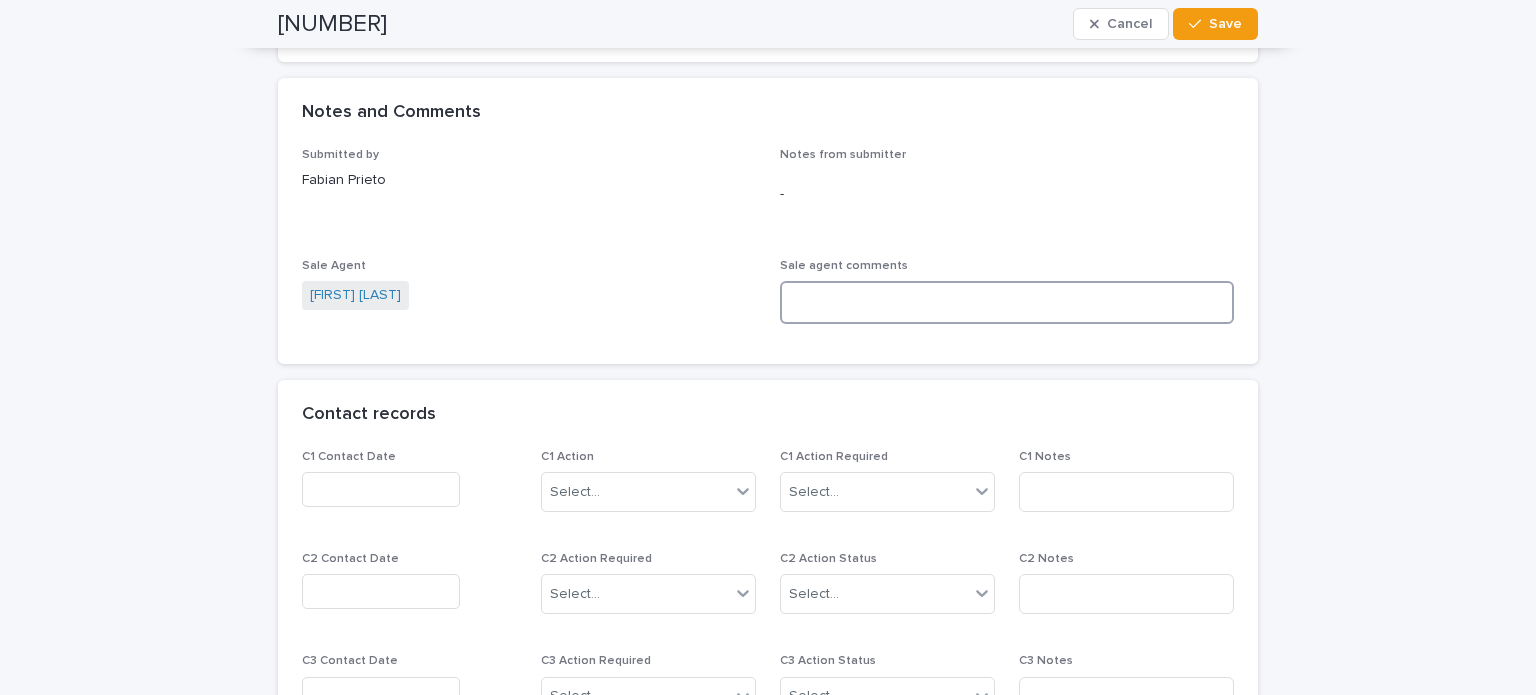 click at bounding box center (1007, 302) 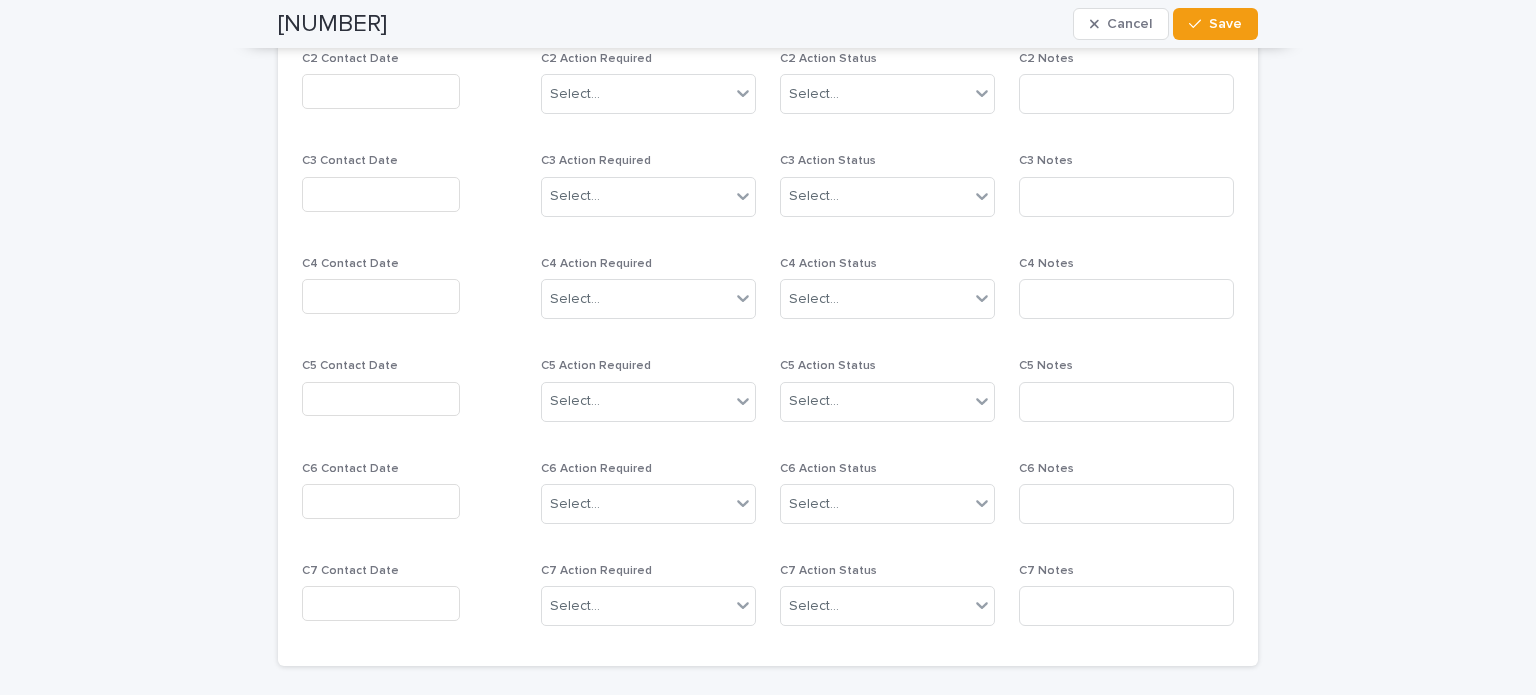 scroll, scrollTop: 1600, scrollLeft: 0, axis: vertical 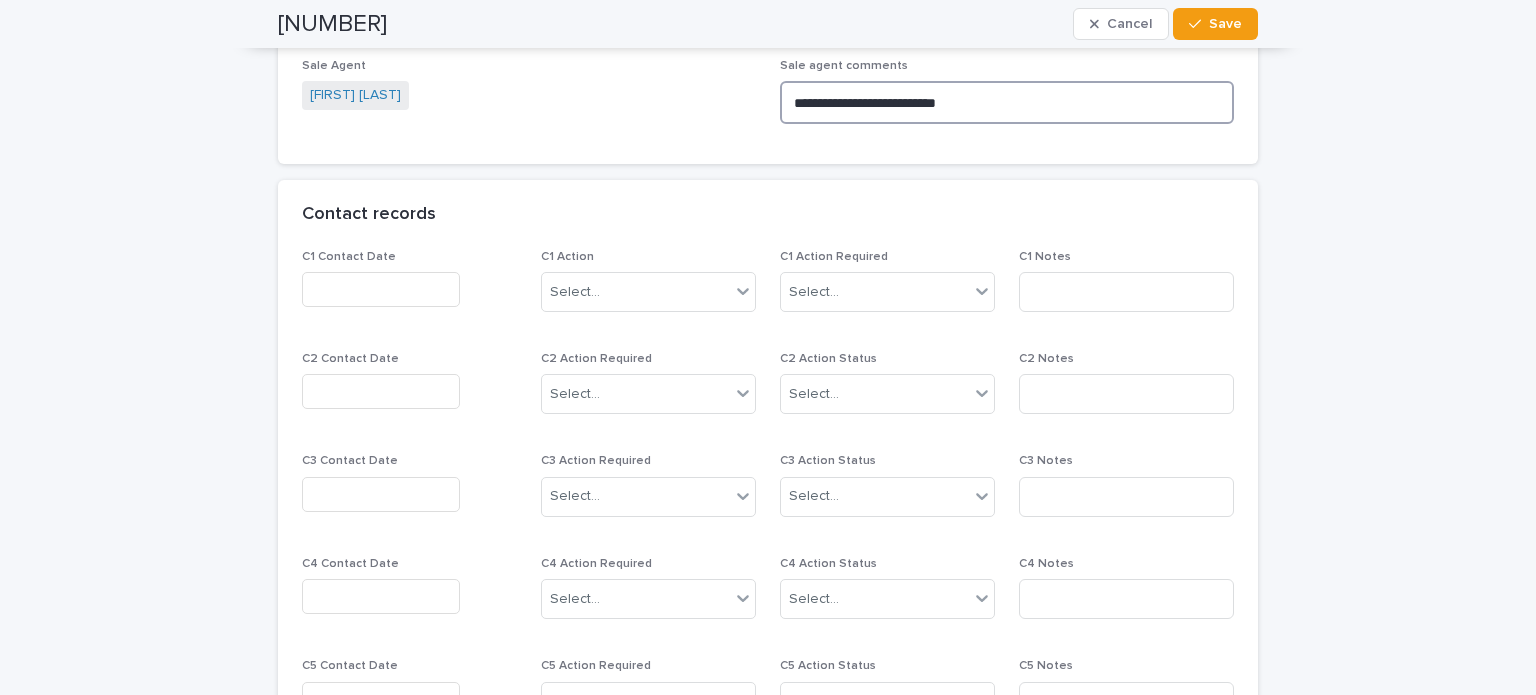 drag, startPoint x: 815, startPoint y: 97, endPoint x: 795, endPoint y: 95, distance: 20.09975 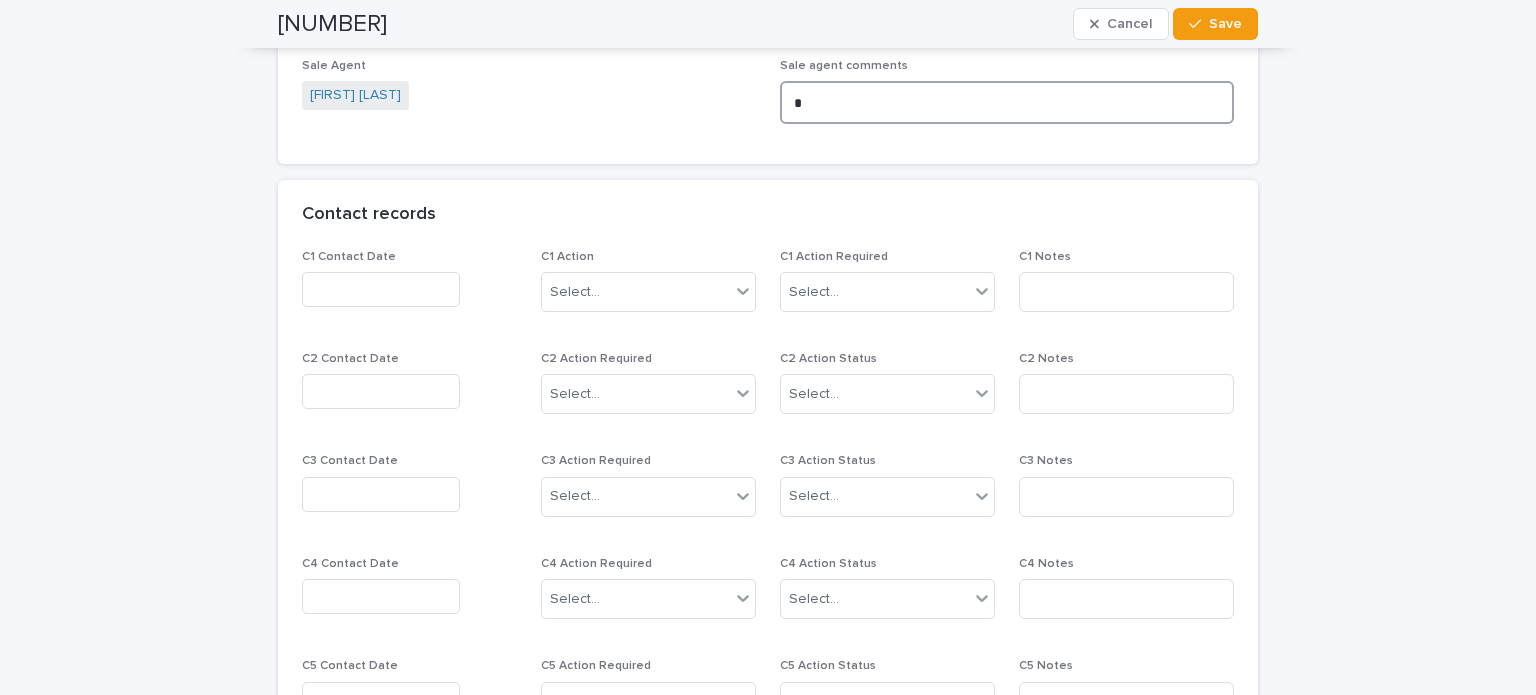 type 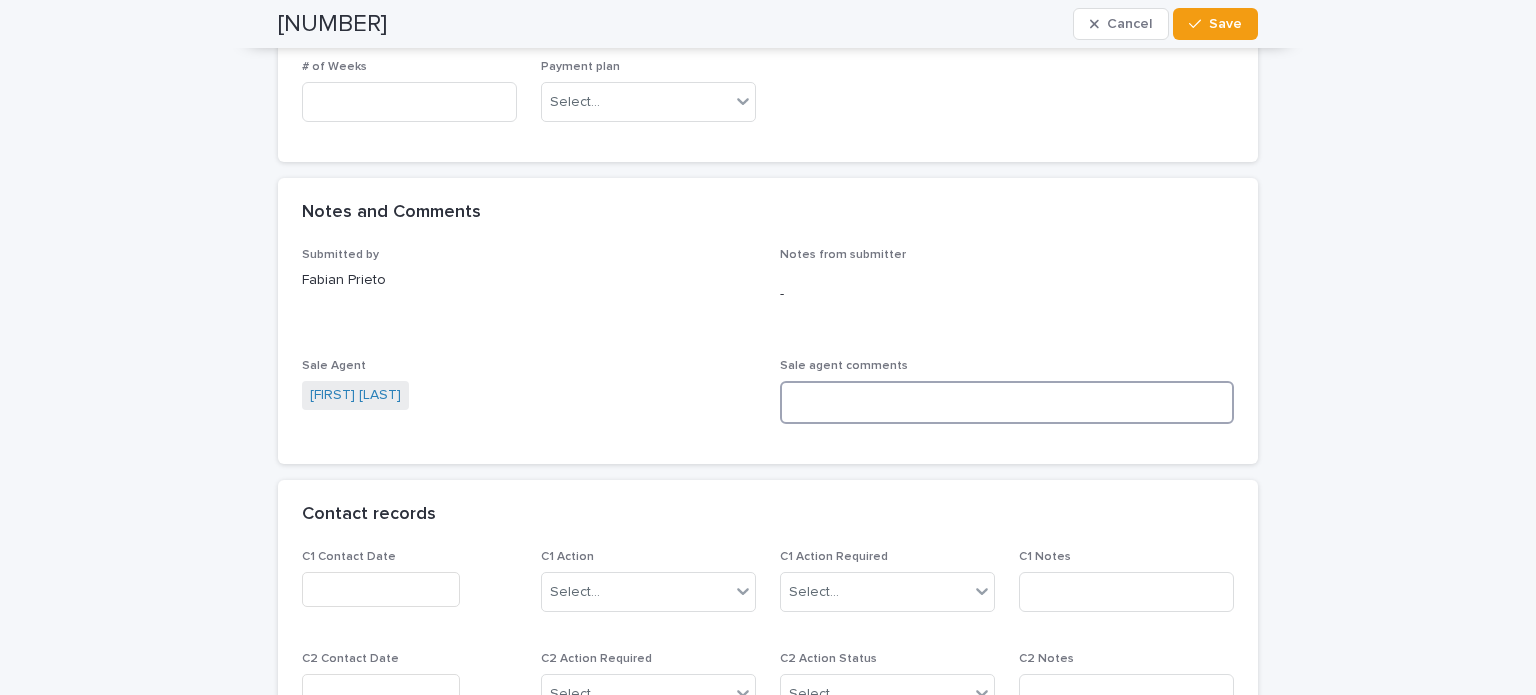 scroll, scrollTop: 1100, scrollLeft: 0, axis: vertical 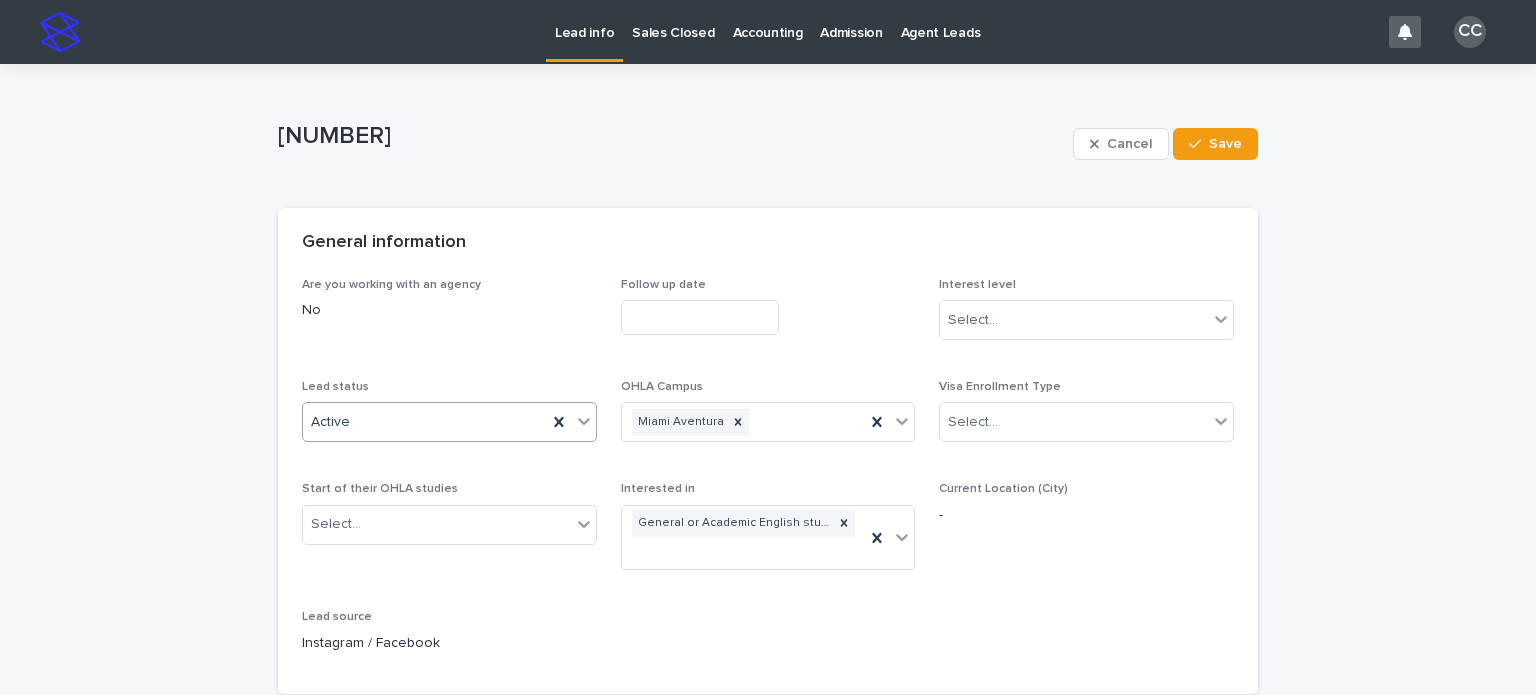 click on "Active" at bounding box center (425, 422) 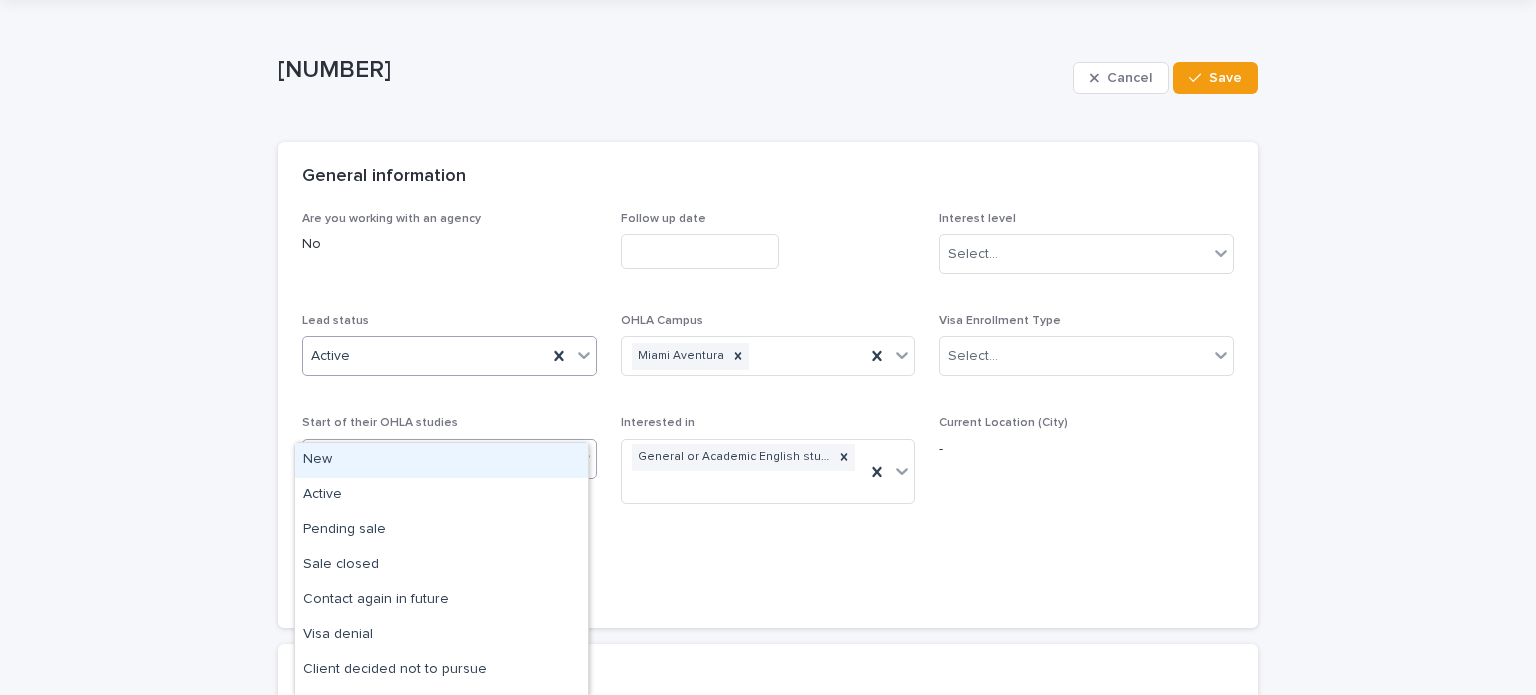 scroll, scrollTop: 100, scrollLeft: 0, axis: vertical 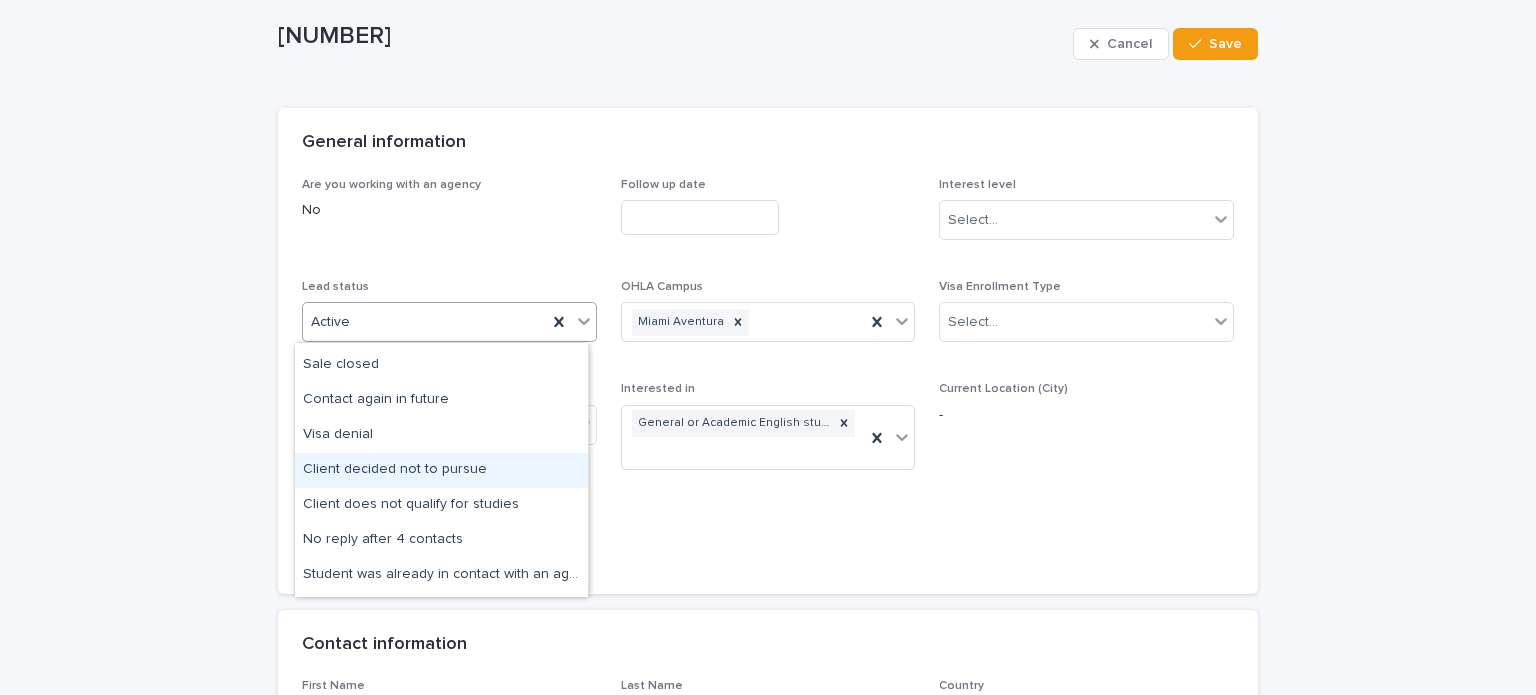 click on "Client decided not to pursue" at bounding box center [441, 470] 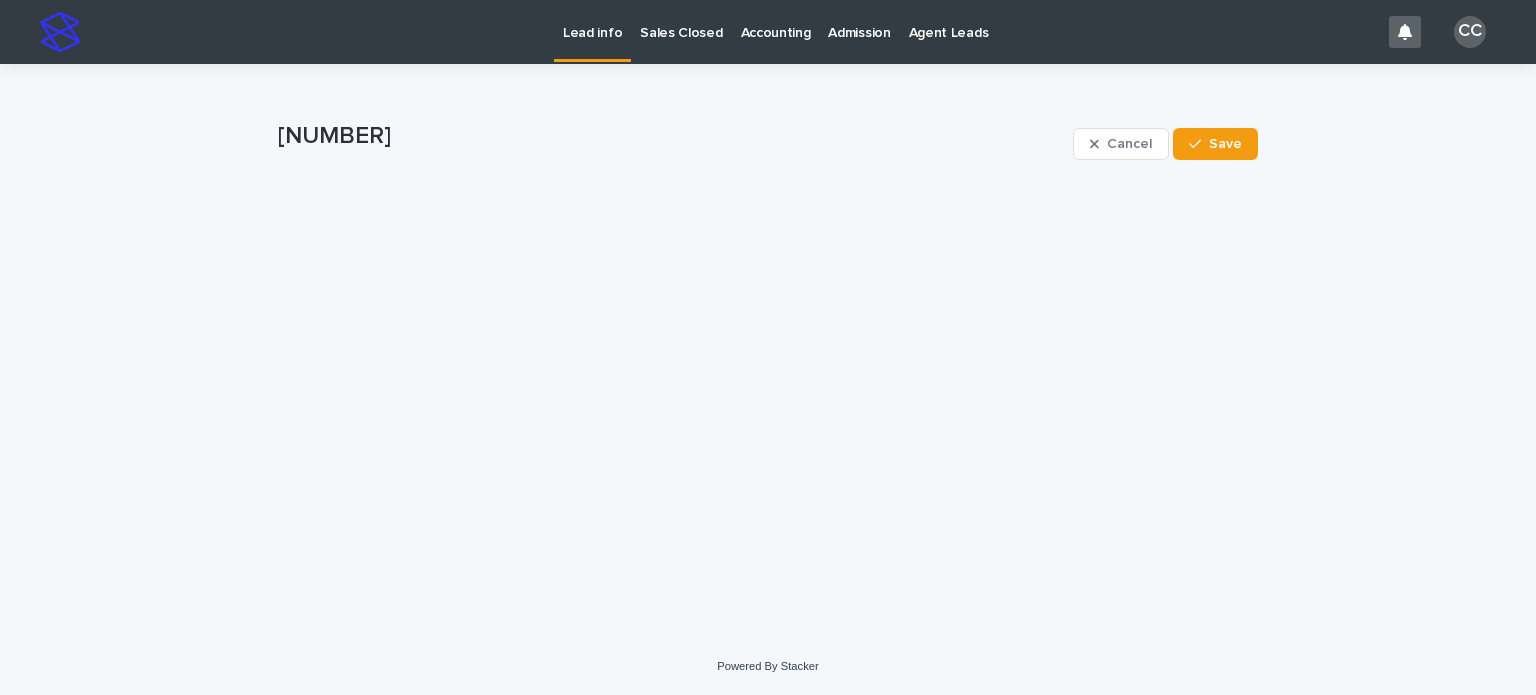 scroll, scrollTop: 0, scrollLeft: 0, axis: both 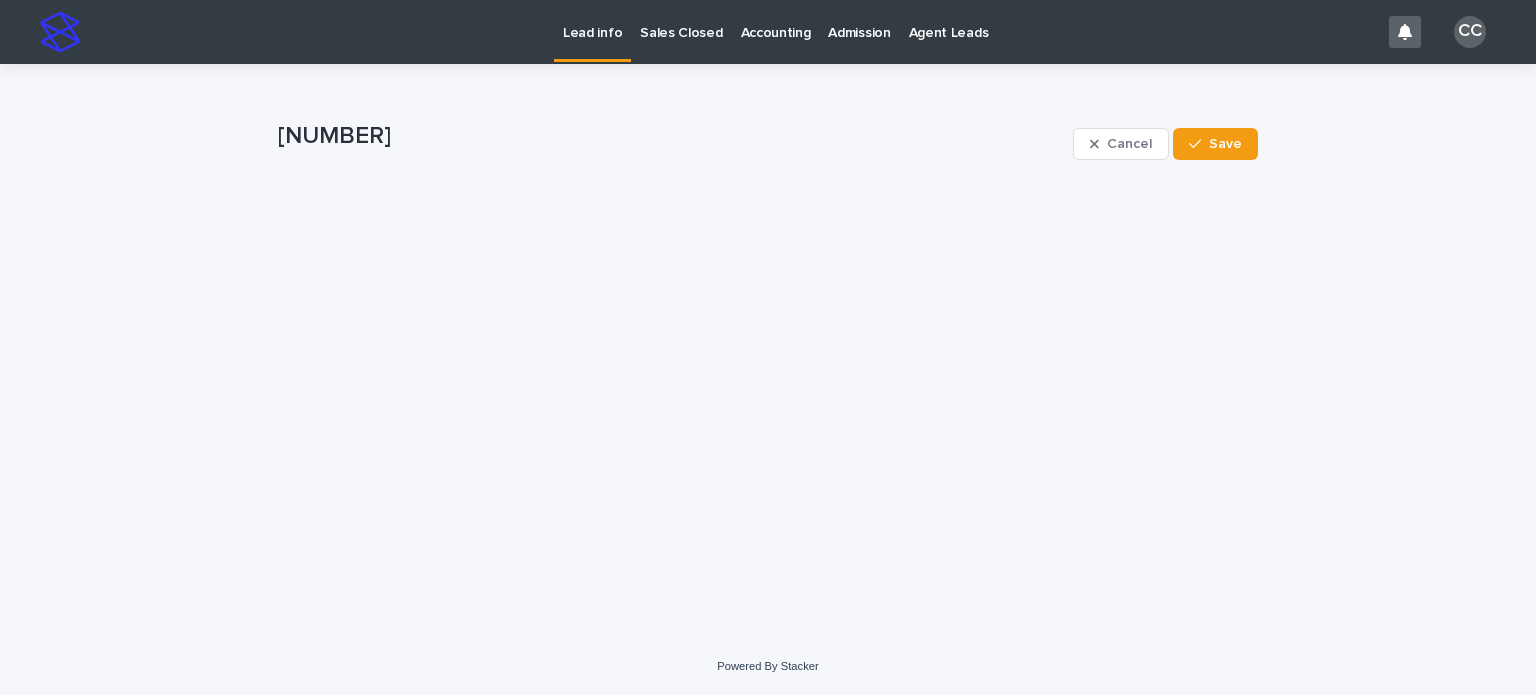click on "Cancel Save" at bounding box center [1165, 144] 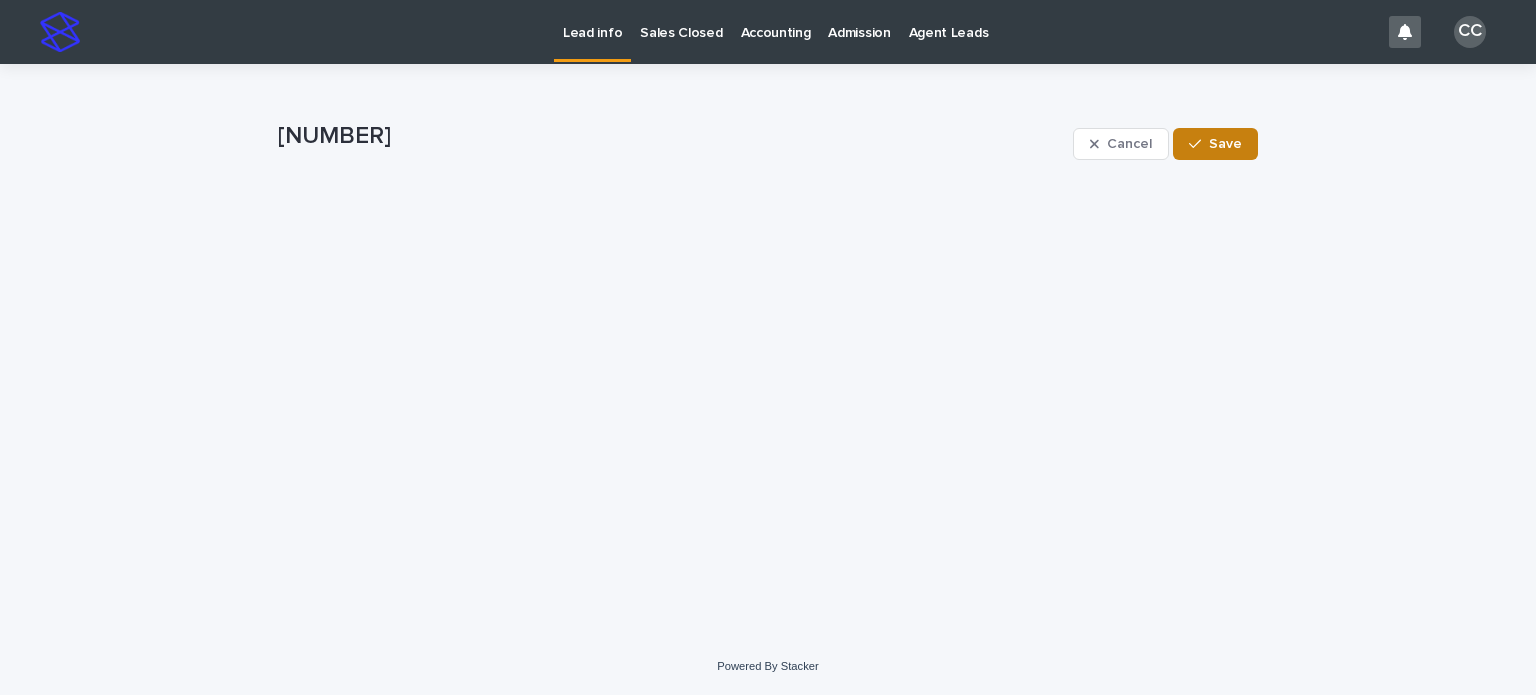click on "Save" at bounding box center [1215, 144] 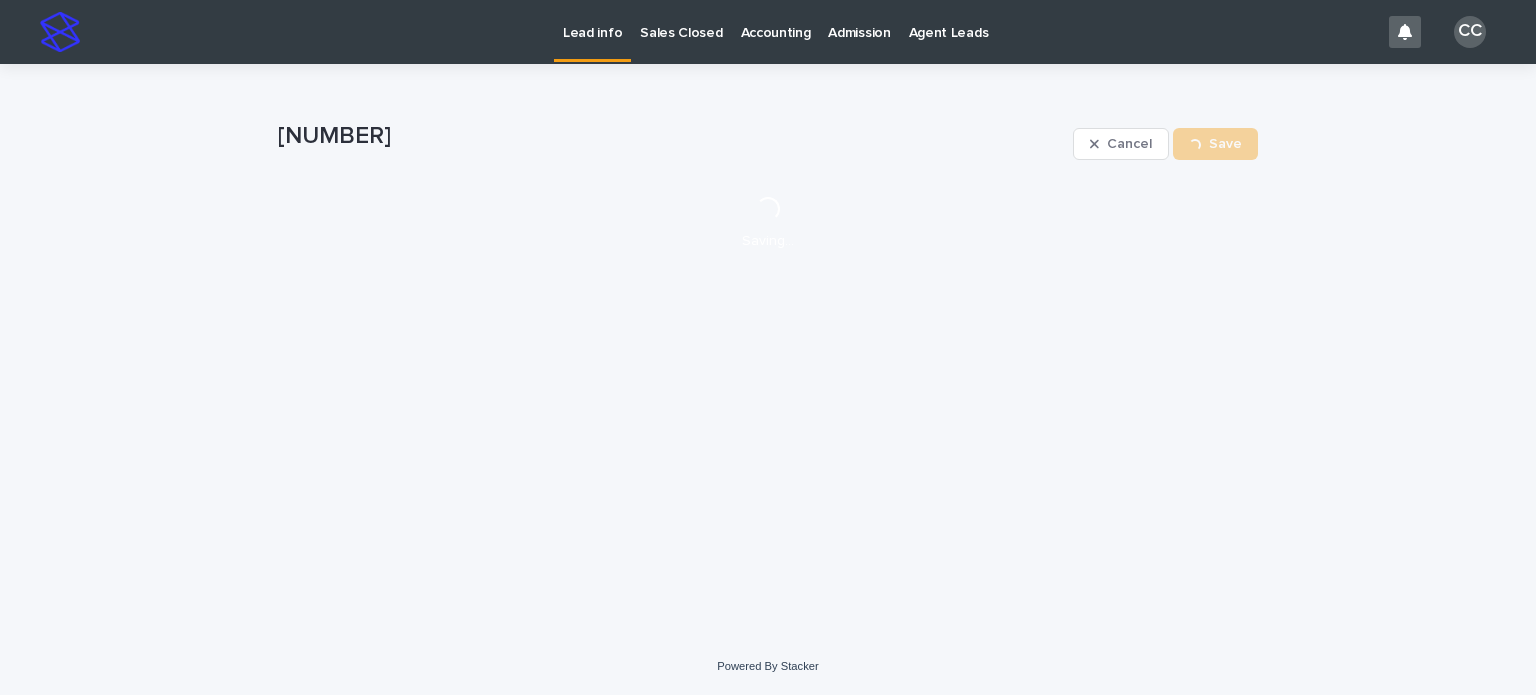 click on "Lead info" at bounding box center [592, 21] 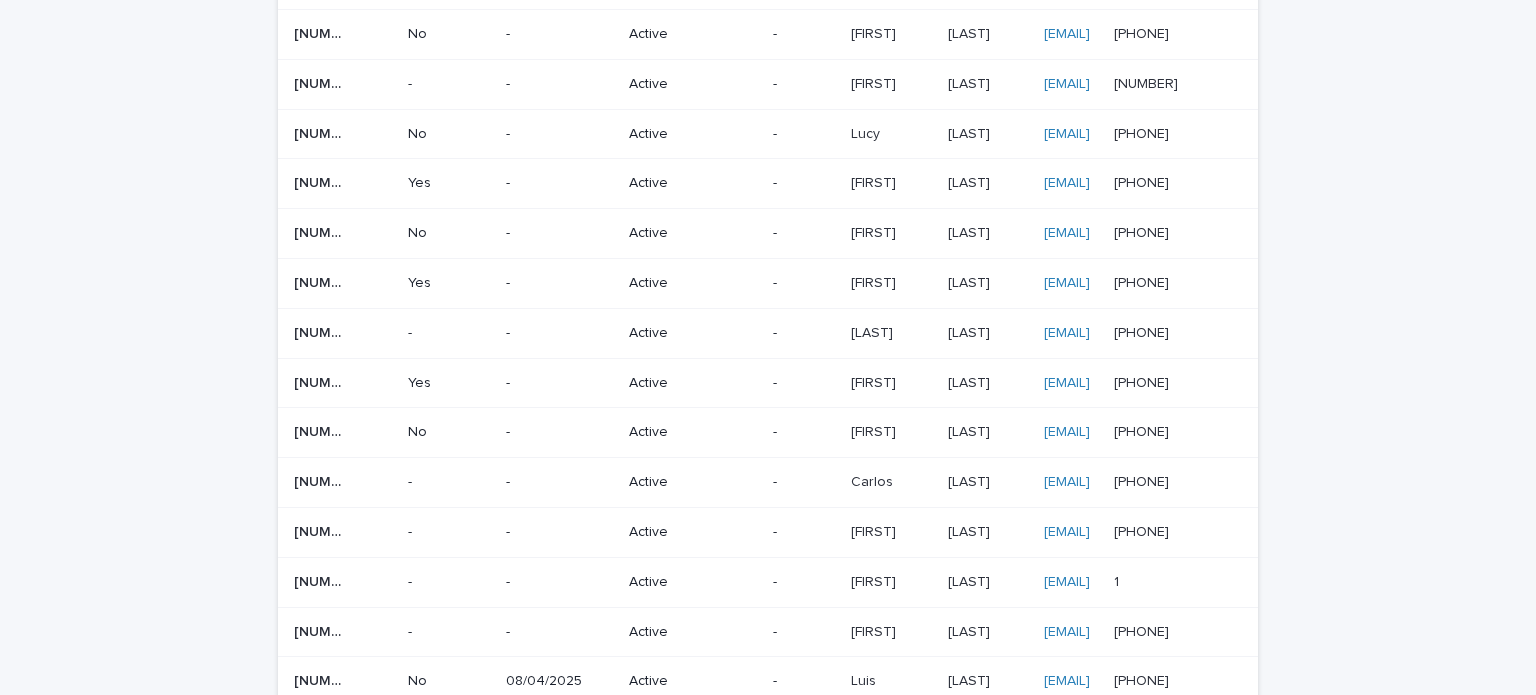 scroll, scrollTop: 0, scrollLeft: 0, axis: both 